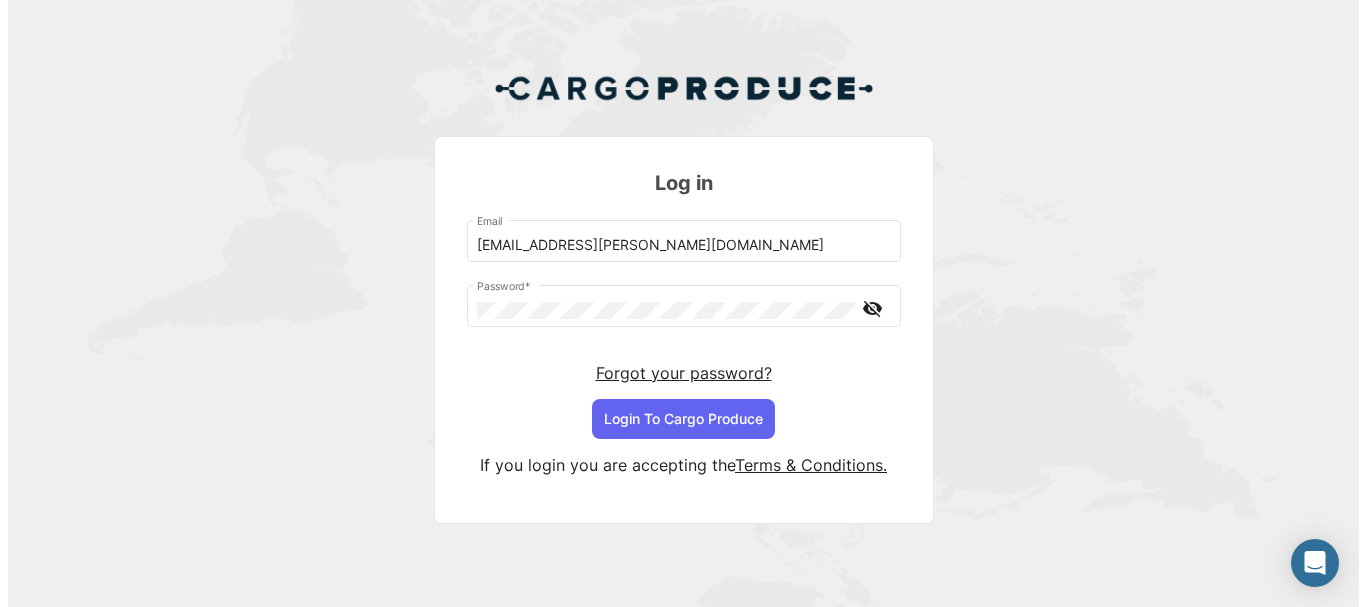 scroll, scrollTop: 0, scrollLeft: 0, axis: both 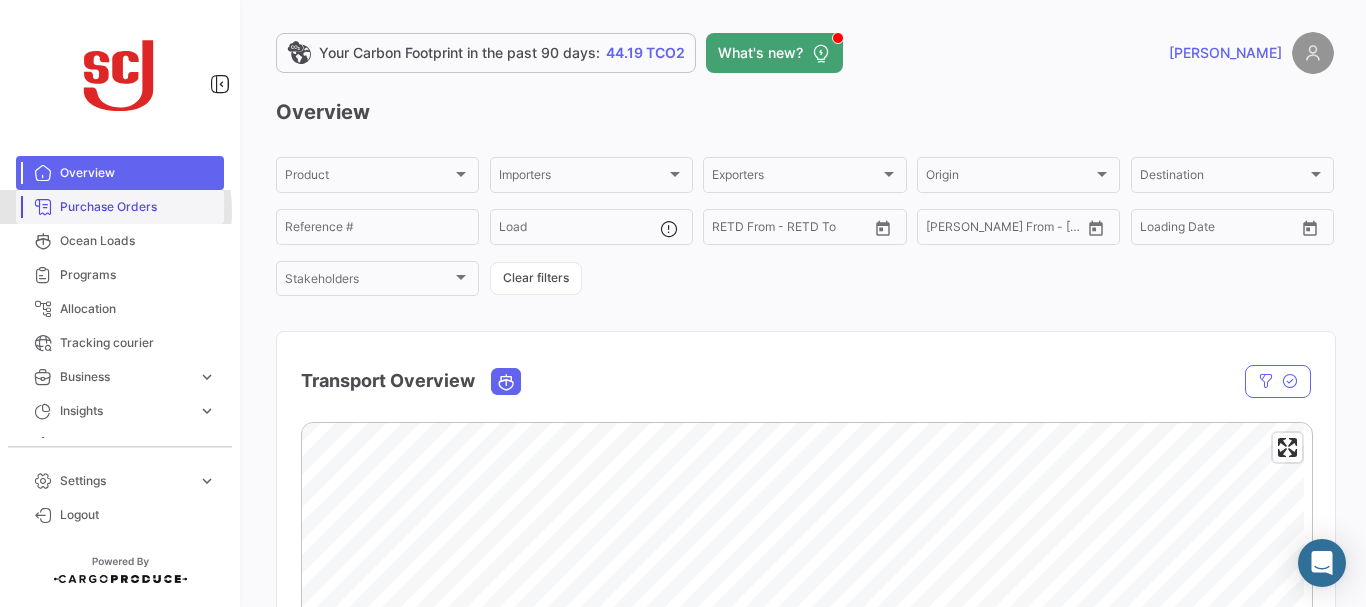 click on "Purchase Orders" at bounding box center (138, 207) 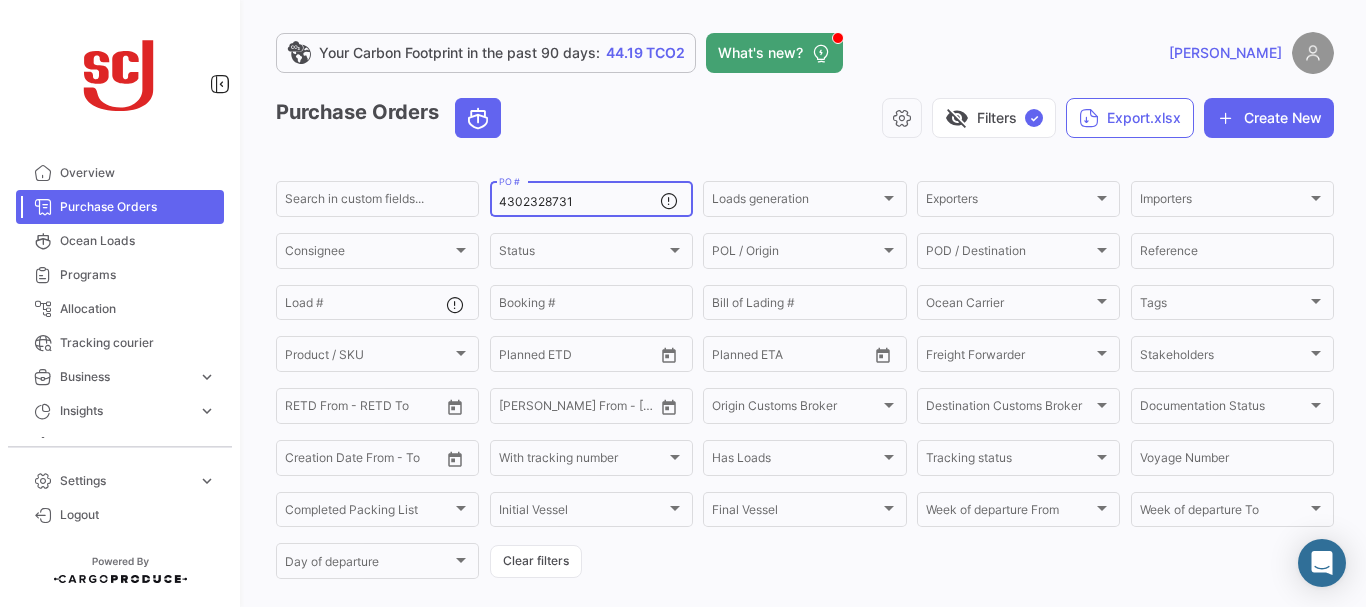 click on "4302328731" at bounding box center [579, 202] 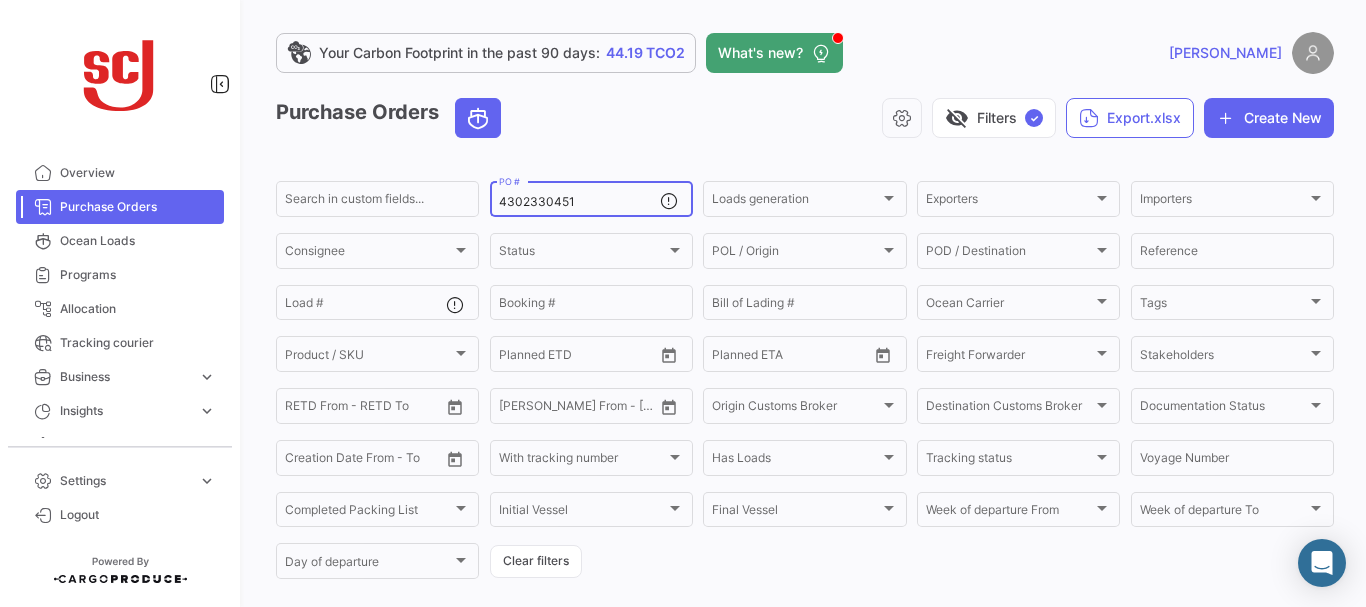 type on "4302330451" 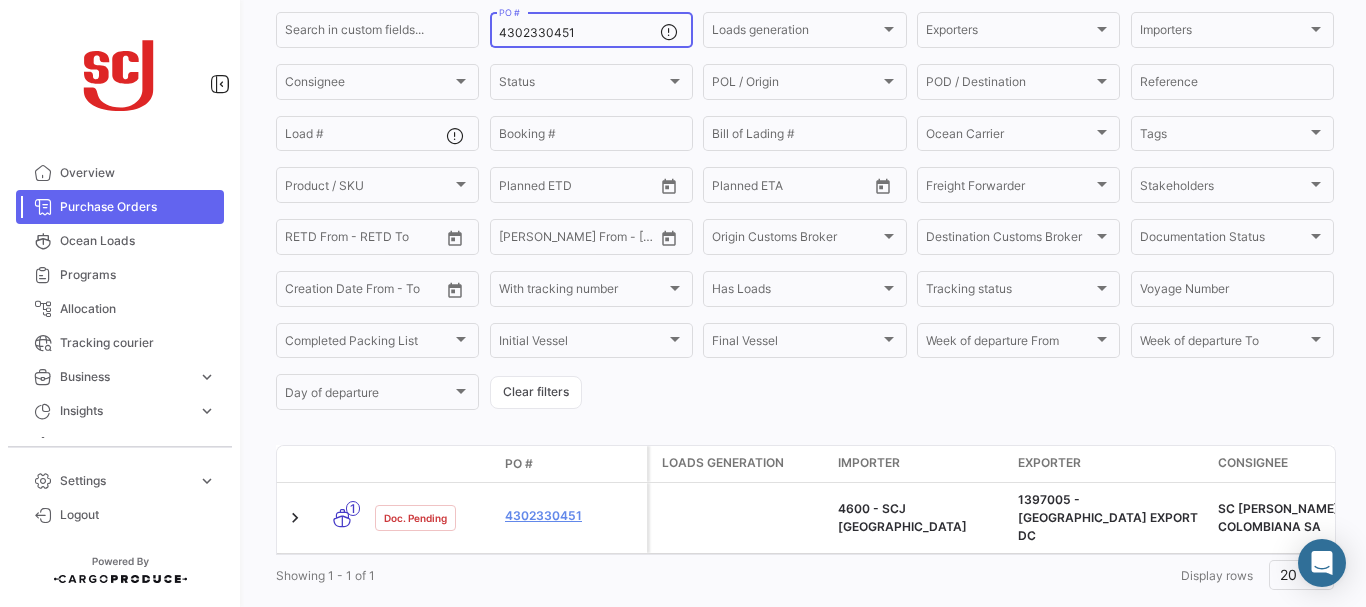 scroll, scrollTop: 202, scrollLeft: 0, axis: vertical 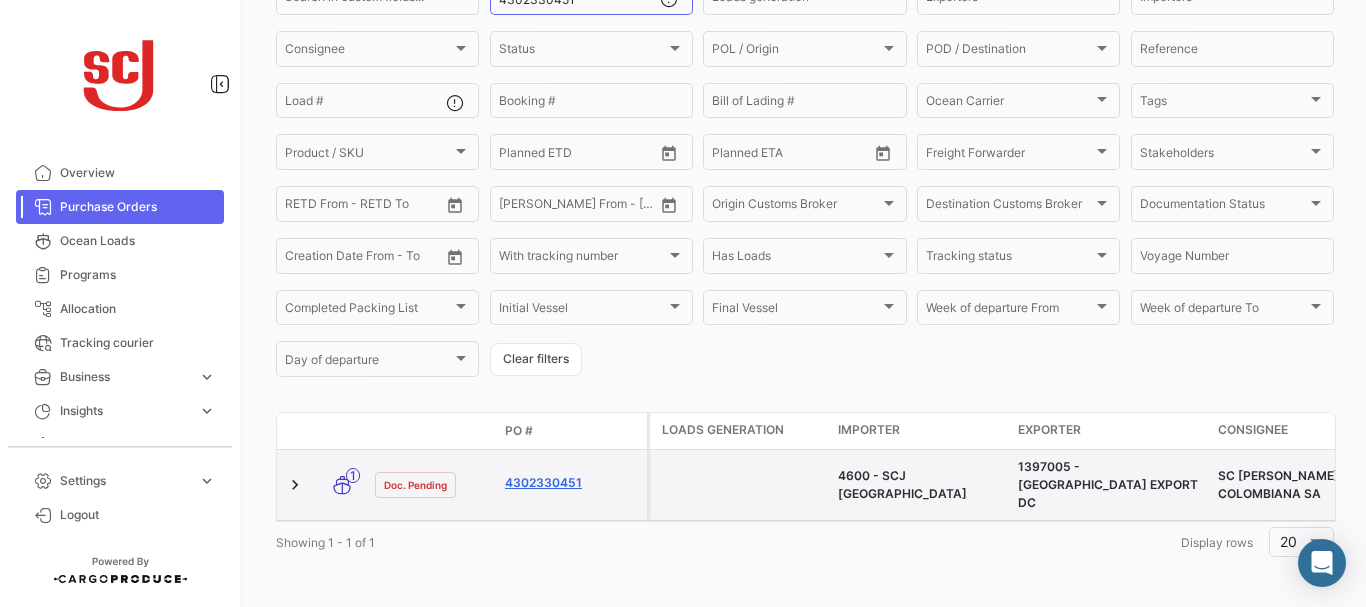 click on "4302330451" 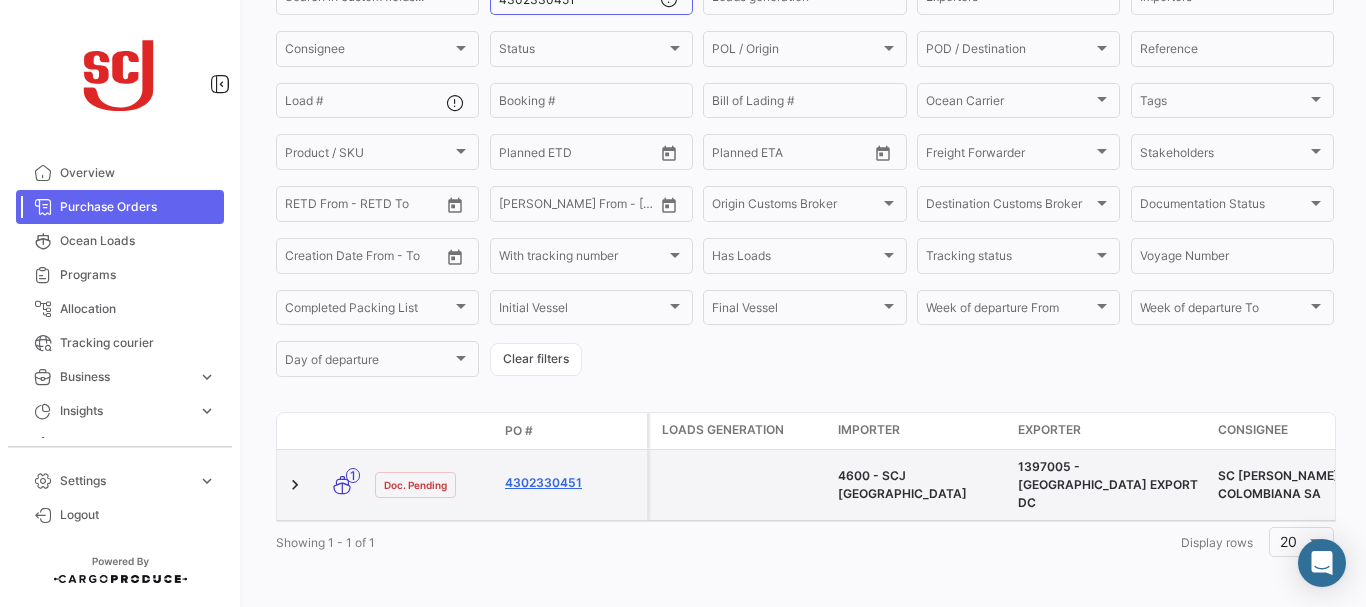 click on "4302330451" 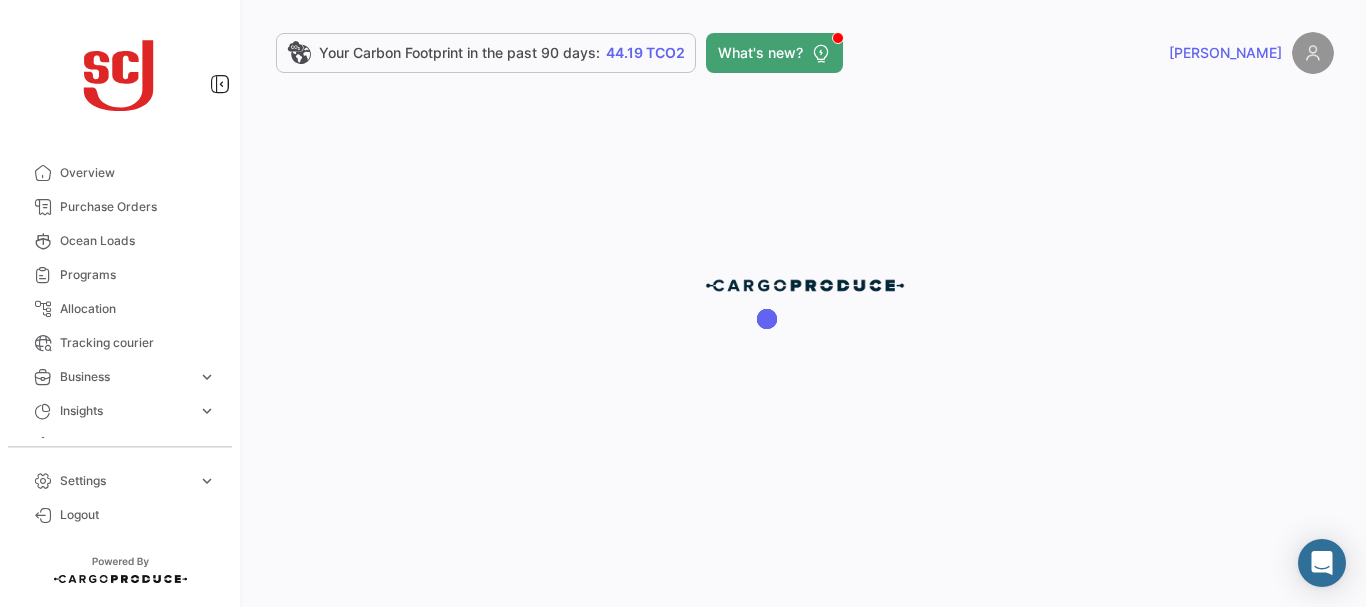 scroll, scrollTop: 0, scrollLeft: 0, axis: both 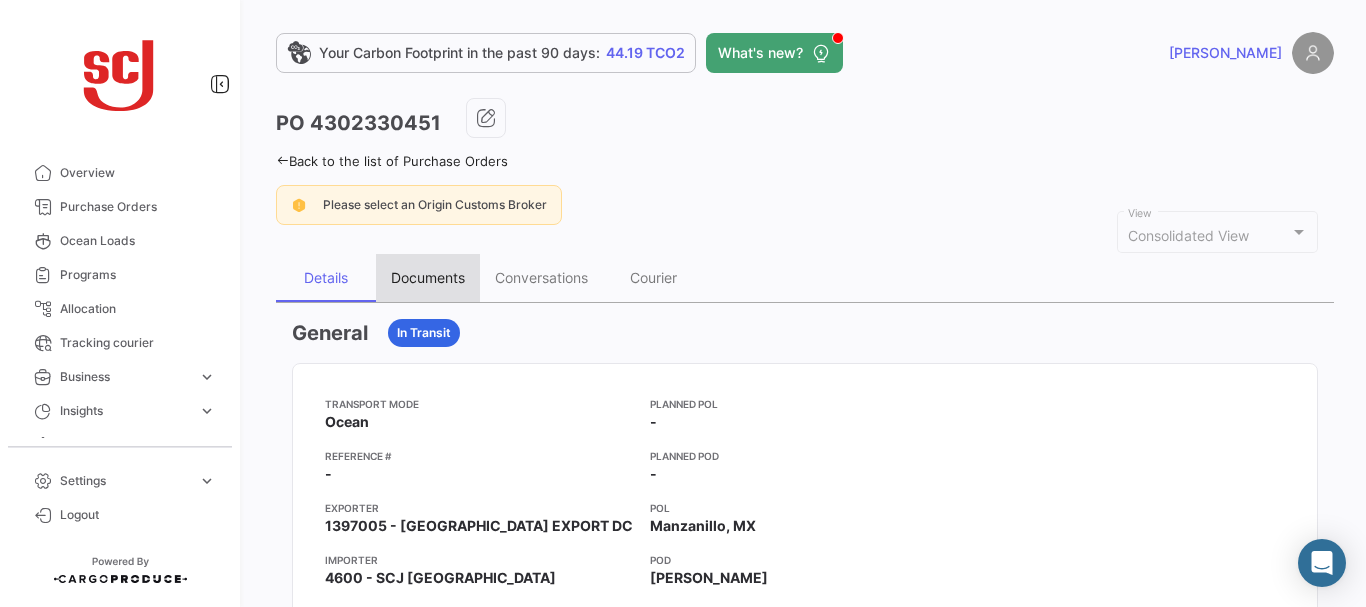 click on "Documents" at bounding box center (428, 278) 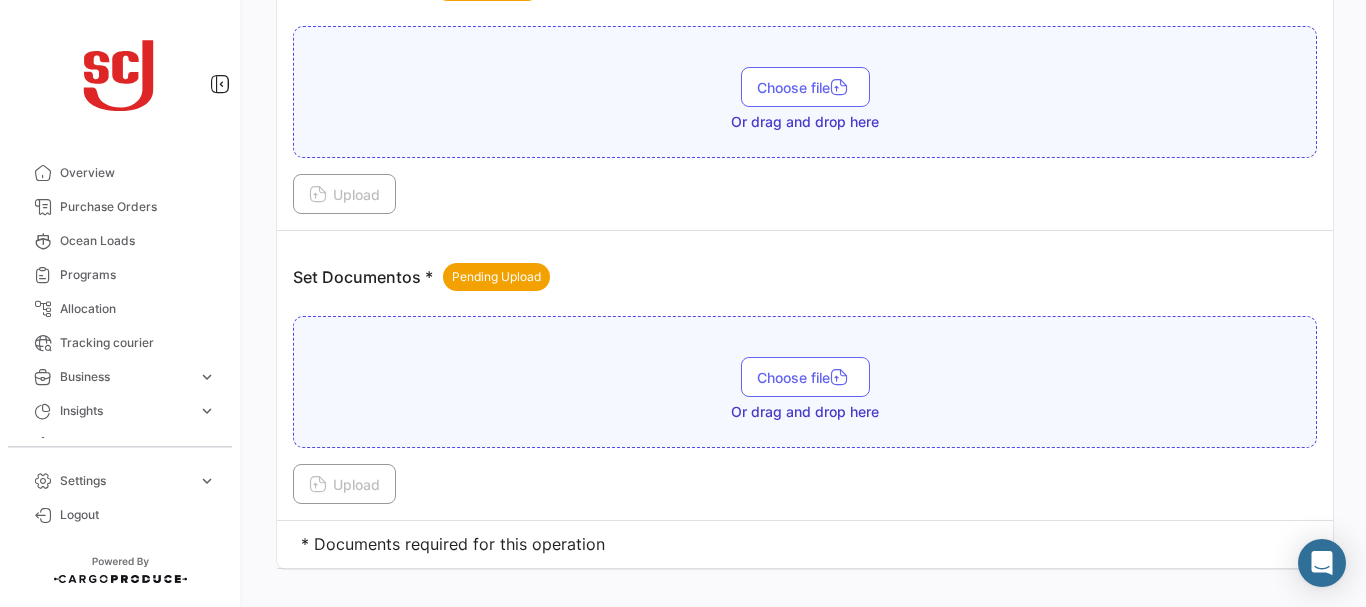 scroll, scrollTop: 2548, scrollLeft: 0, axis: vertical 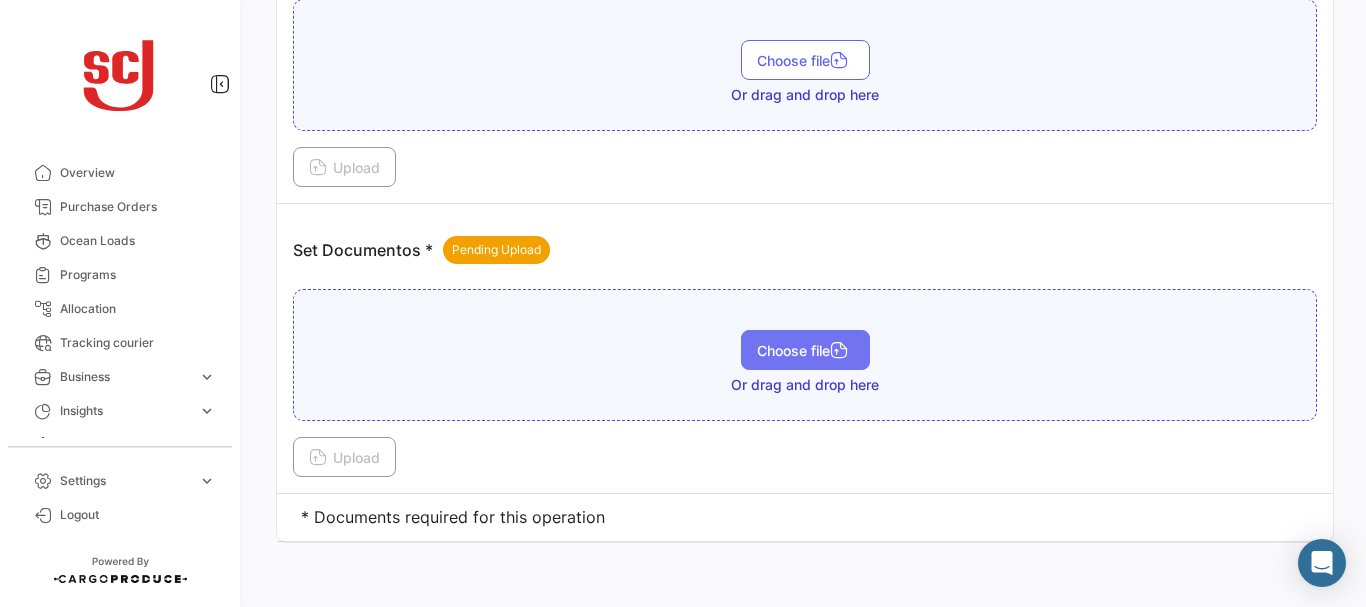 click on "Choose file" at bounding box center (805, 350) 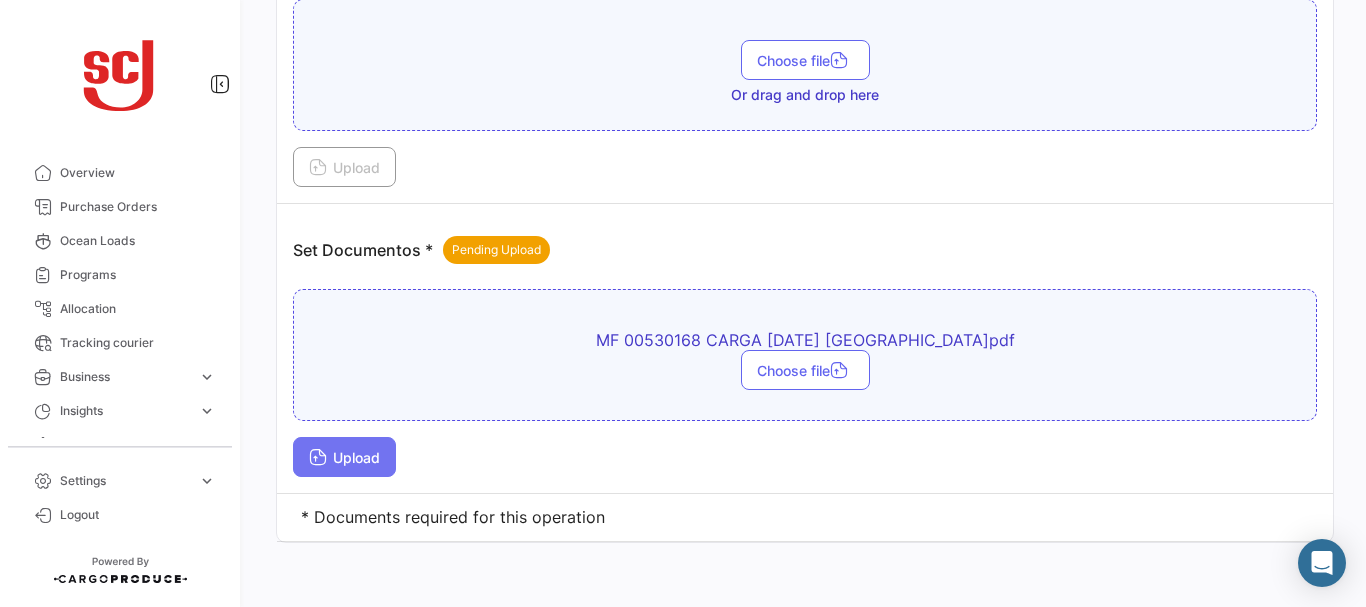 click on "Upload" at bounding box center (344, 457) 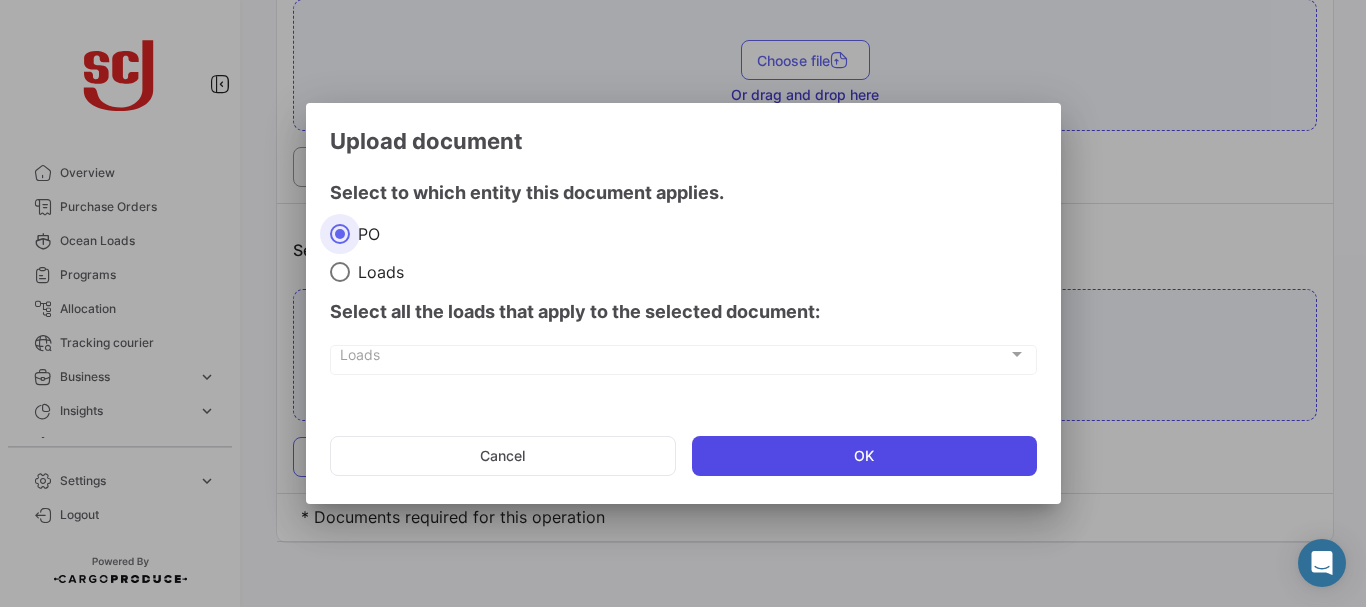 click on "OK" 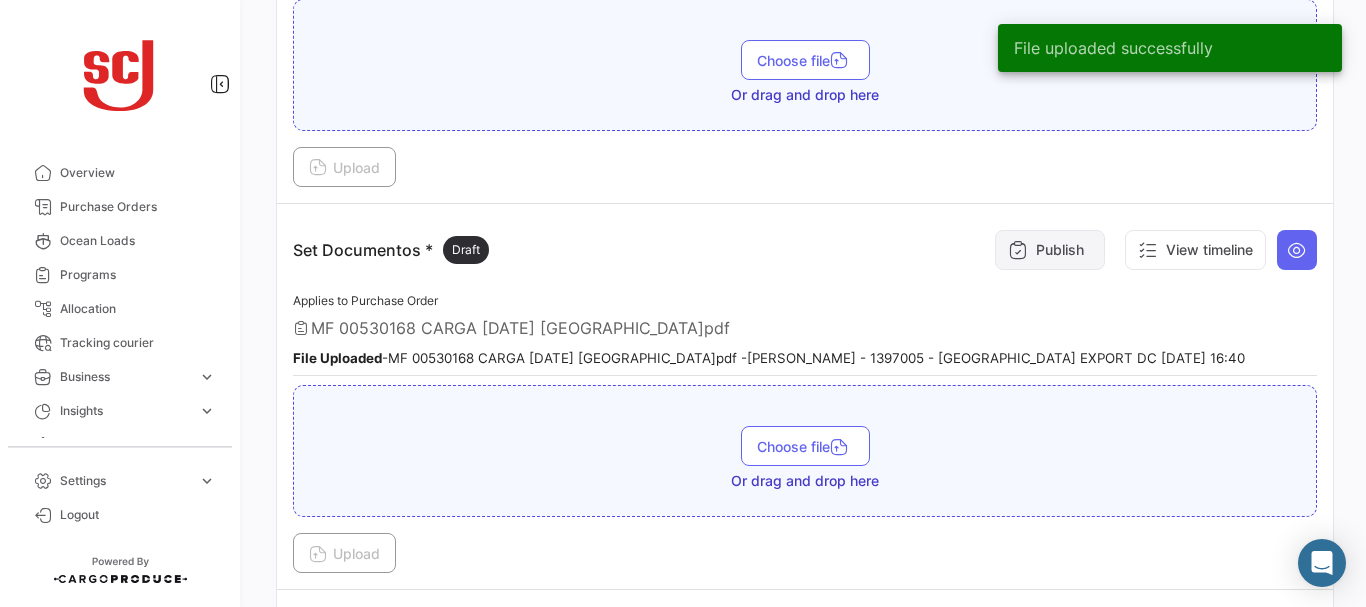 click on "Publish" at bounding box center (1050, 250) 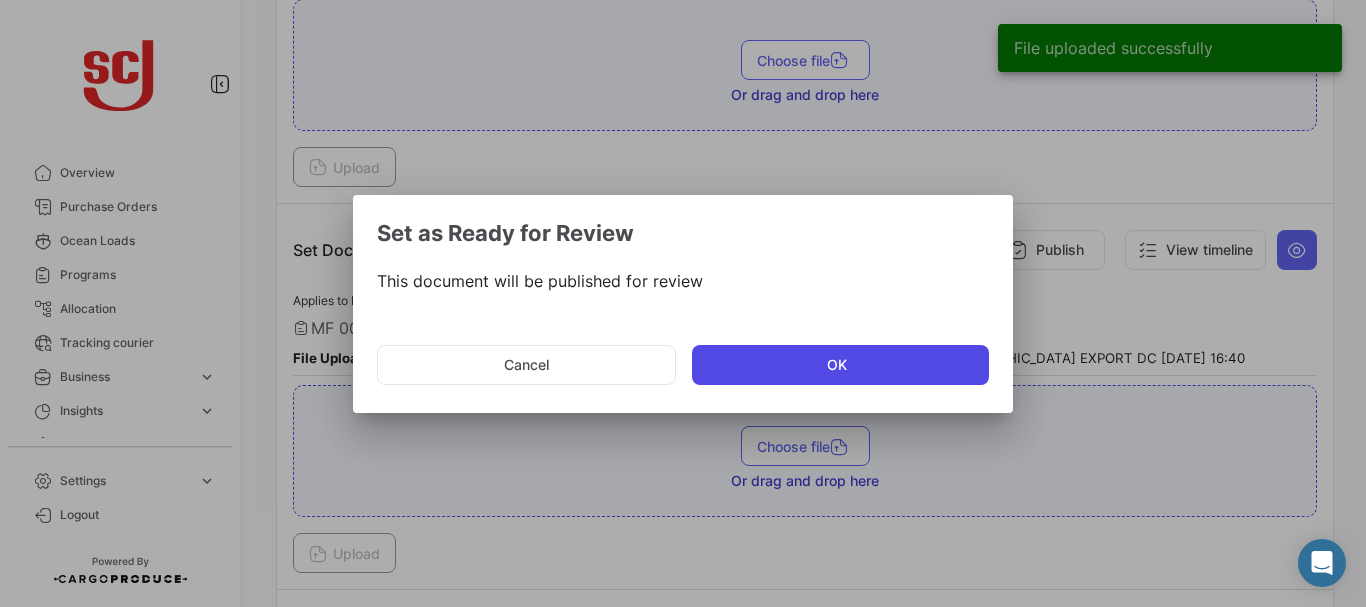 click on "OK" 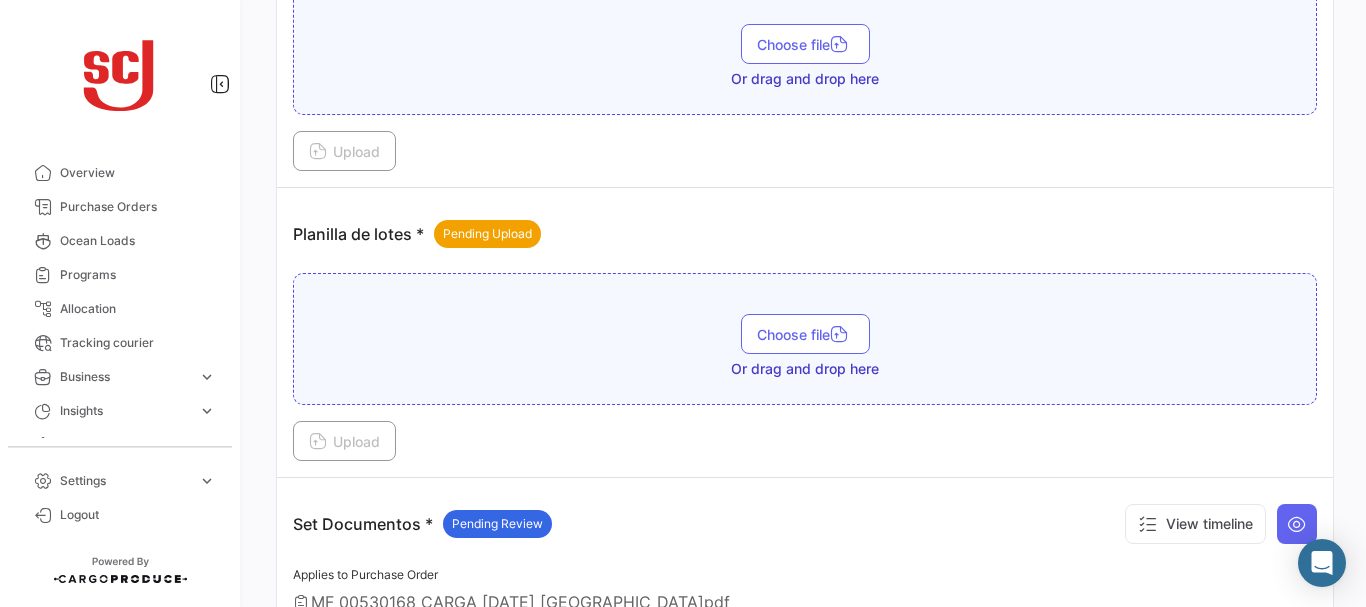 scroll, scrollTop: 2274, scrollLeft: 0, axis: vertical 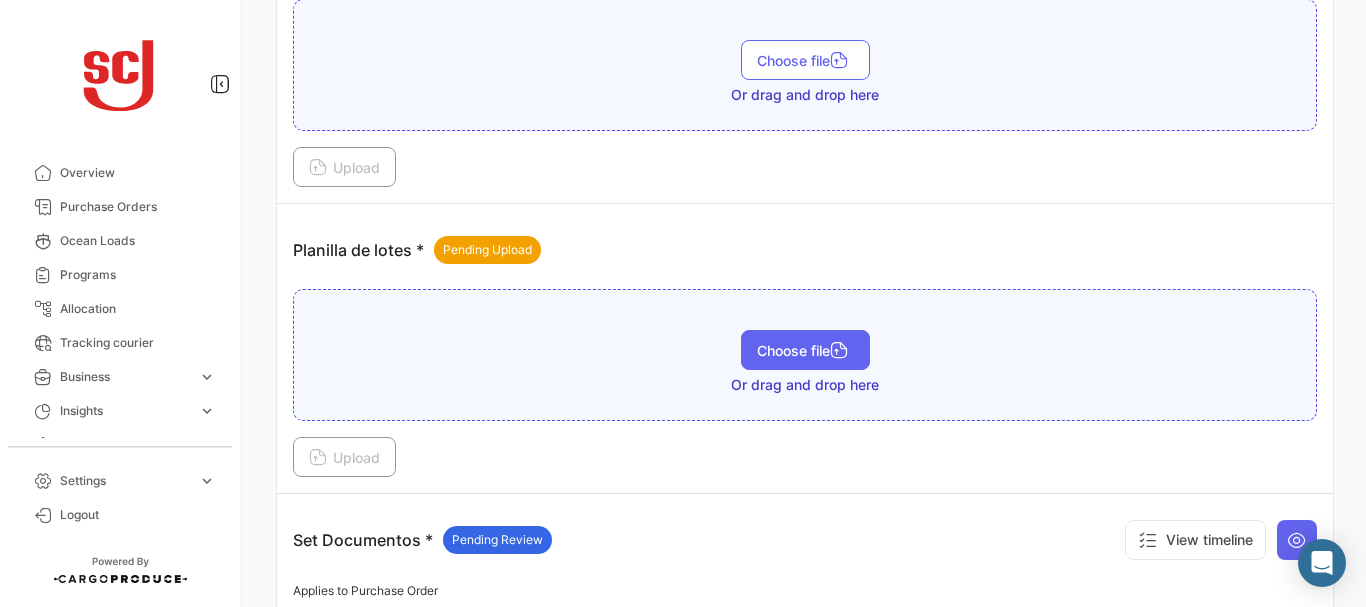 click on "Choose file" at bounding box center [805, 350] 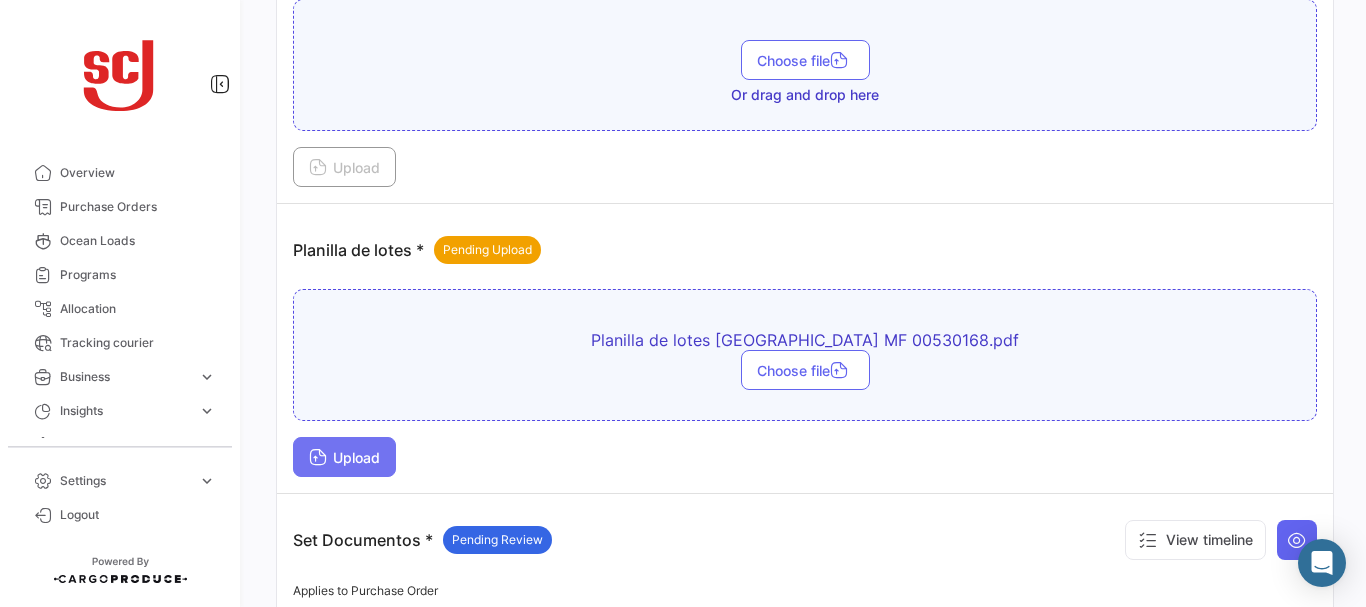 click on "Upload" at bounding box center (344, 457) 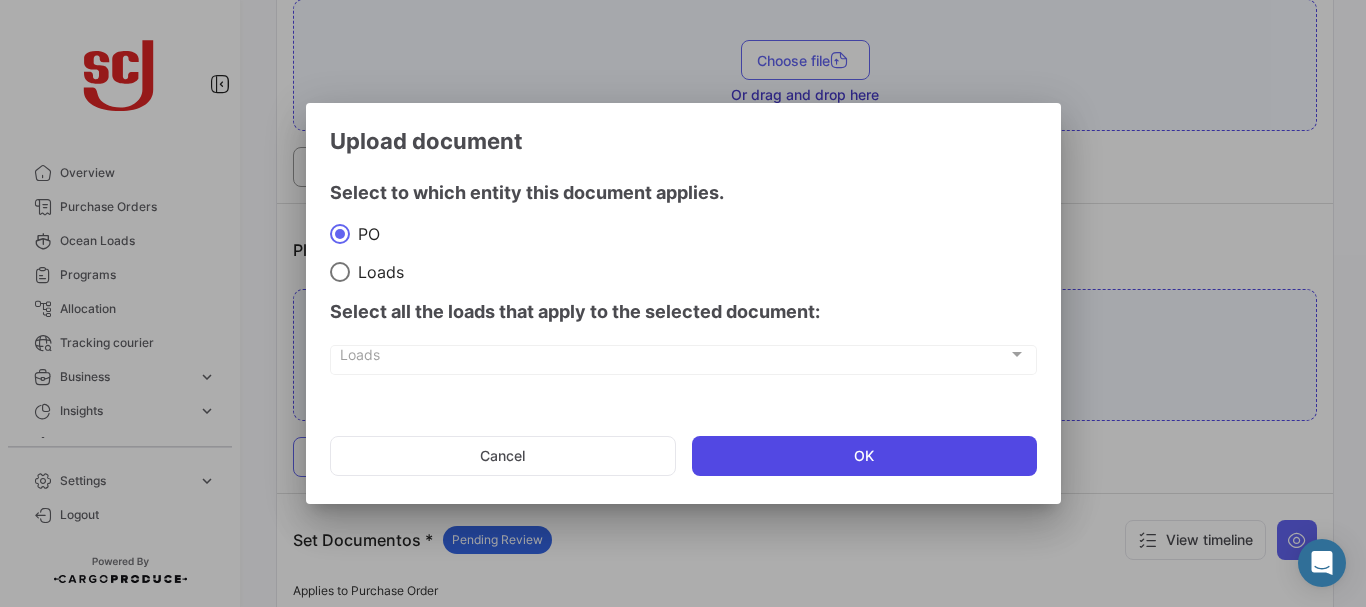 click on "OK" 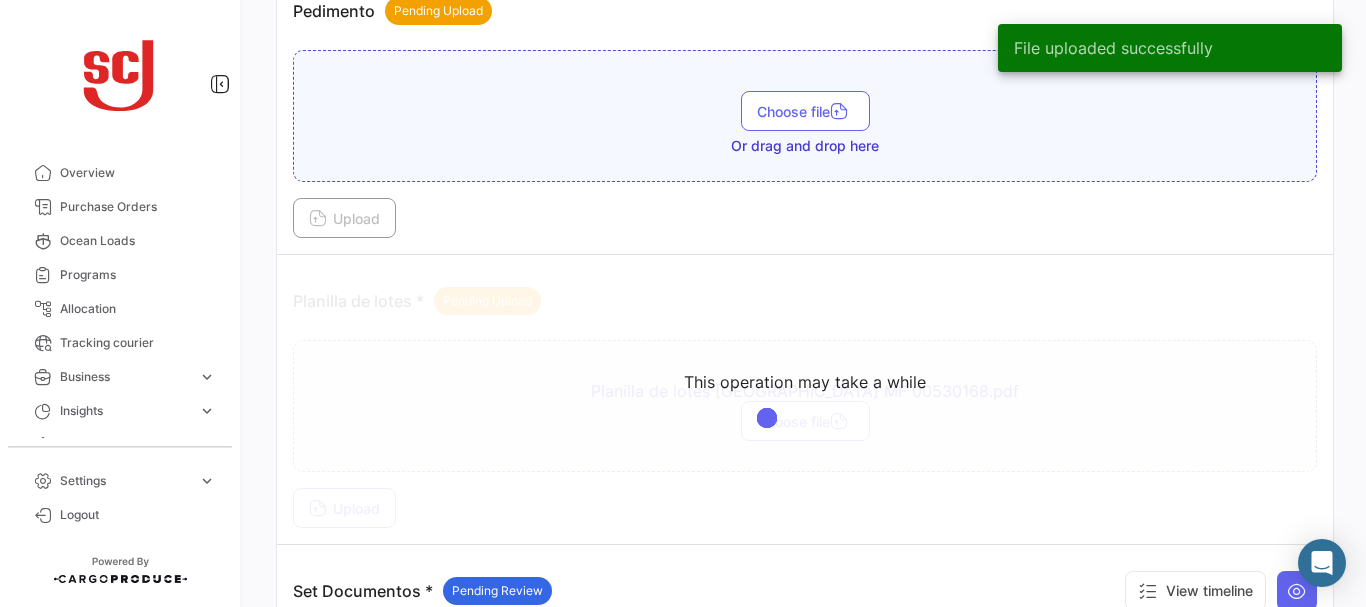 scroll, scrollTop: 2229, scrollLeft: 0, axis: vertical 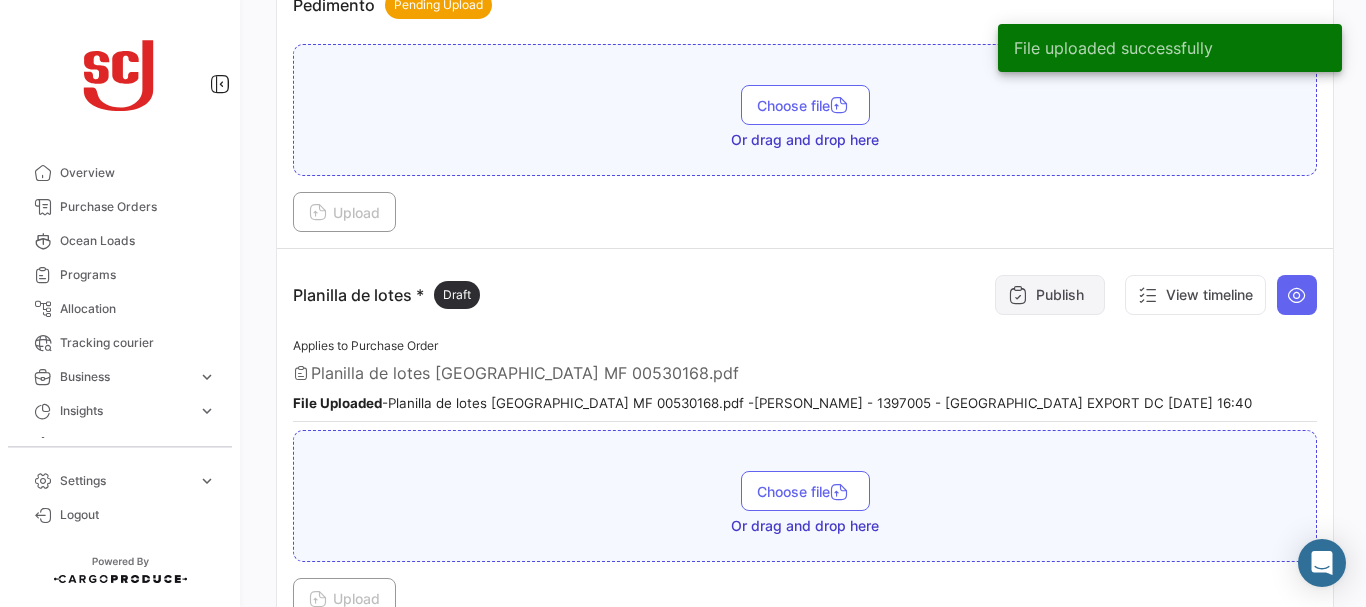 click on "Publish" at bounding box center [1050, 295] 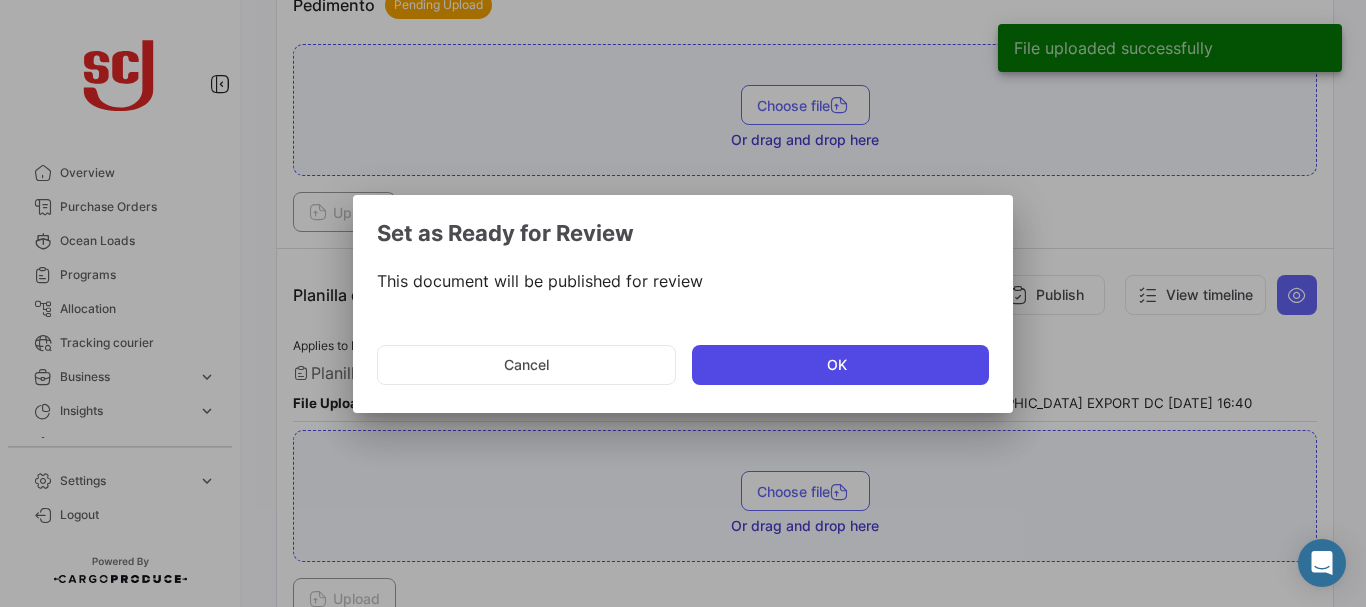 click on "OK" 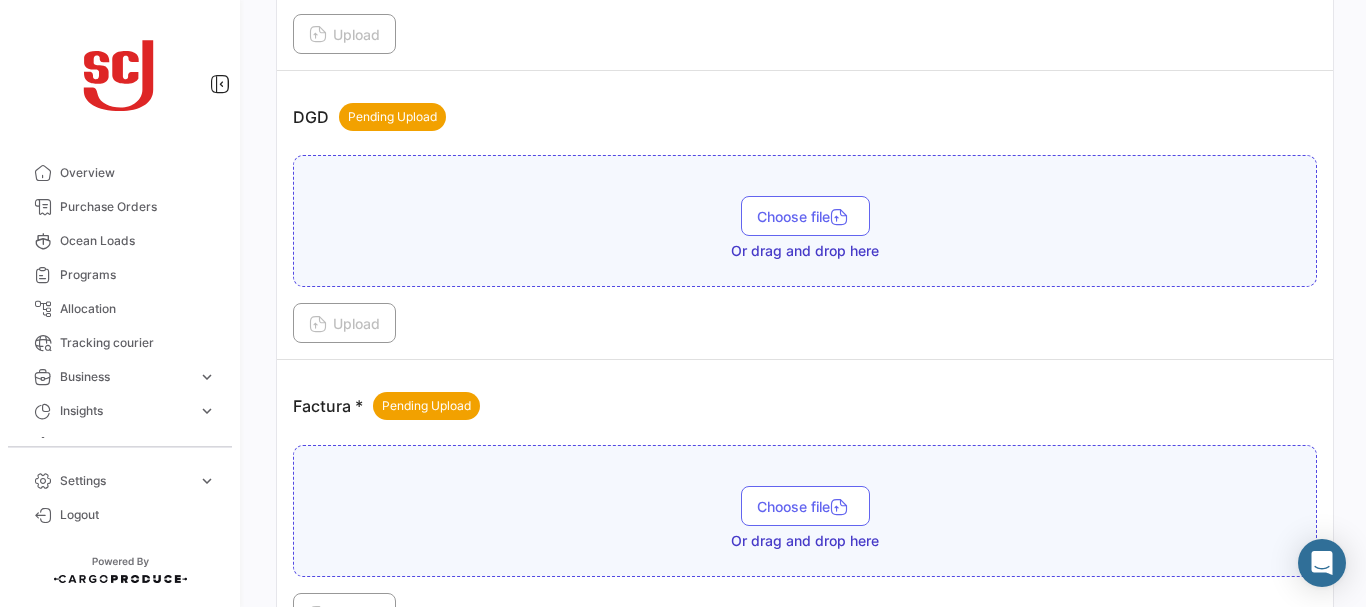scroll, scrollTop: 1236, scrollLeft: 0, axis: vertical 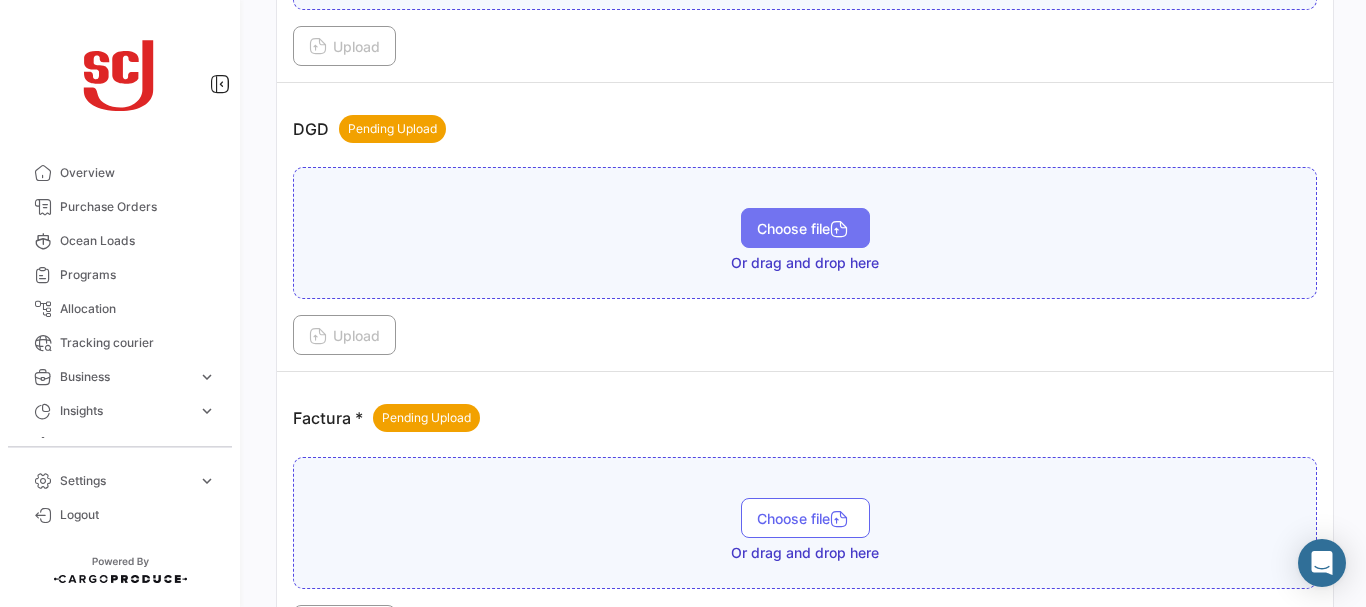 click on "Choose file" at bounding box center (805, 228) 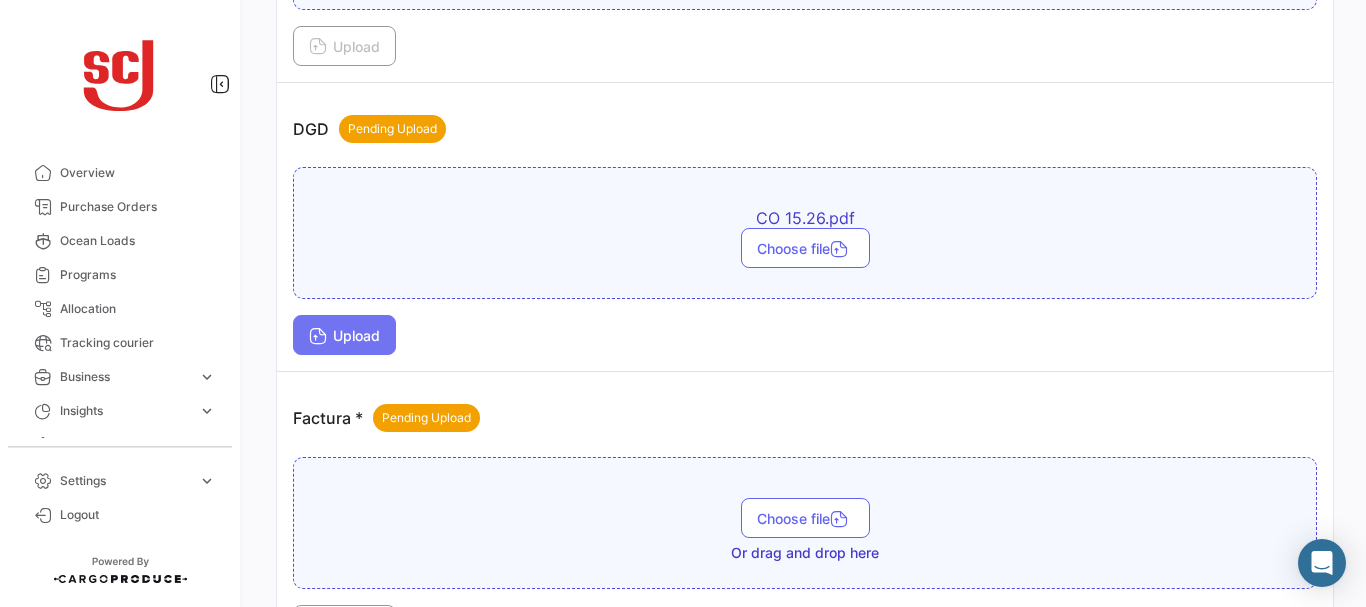 click at bounding box center (318, 338) 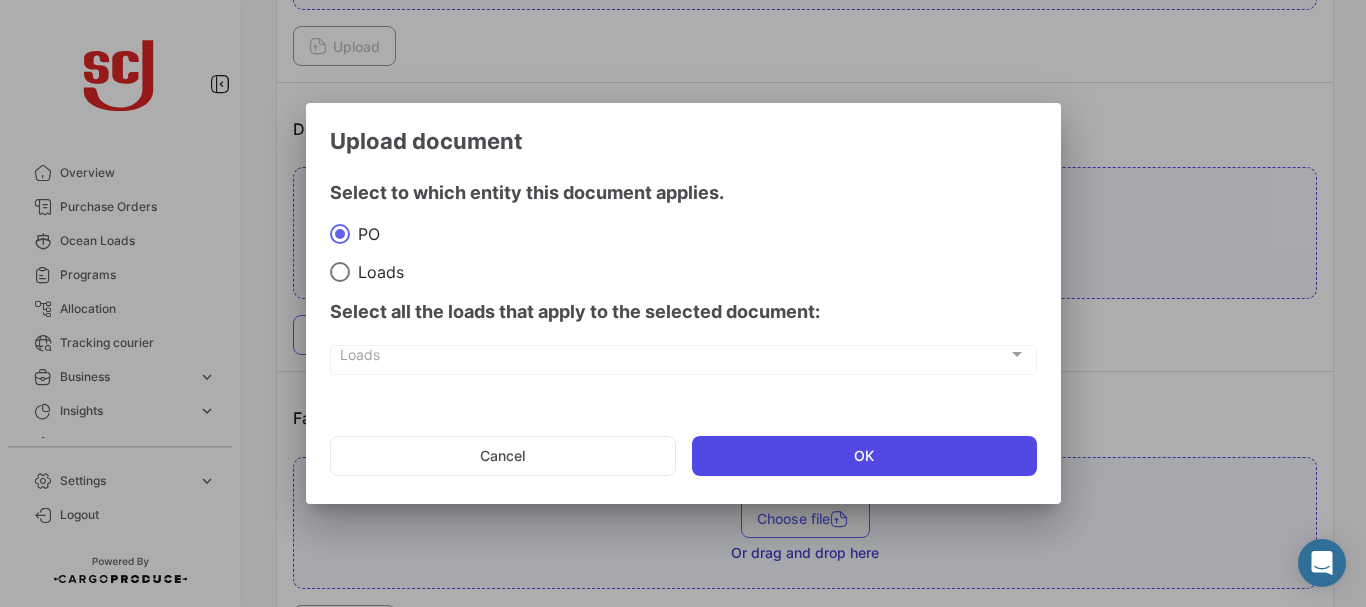 click on "OK" 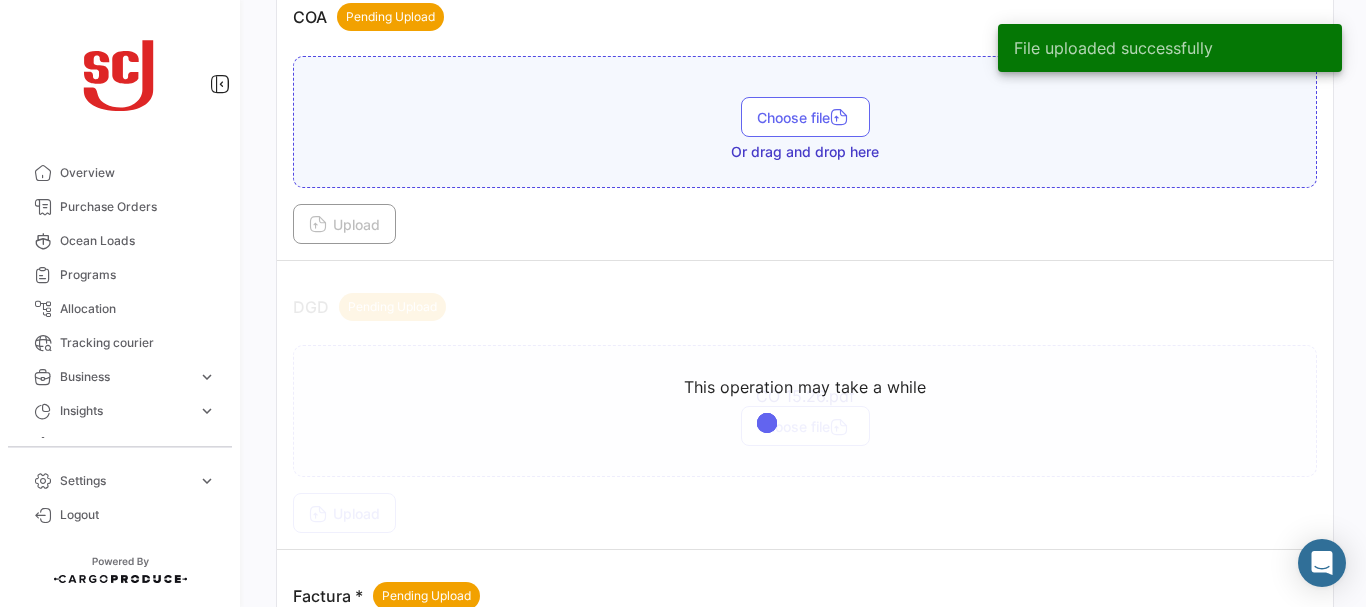 scroll, scrollTop: 1070, scrollLeft: 0, axis: vertical 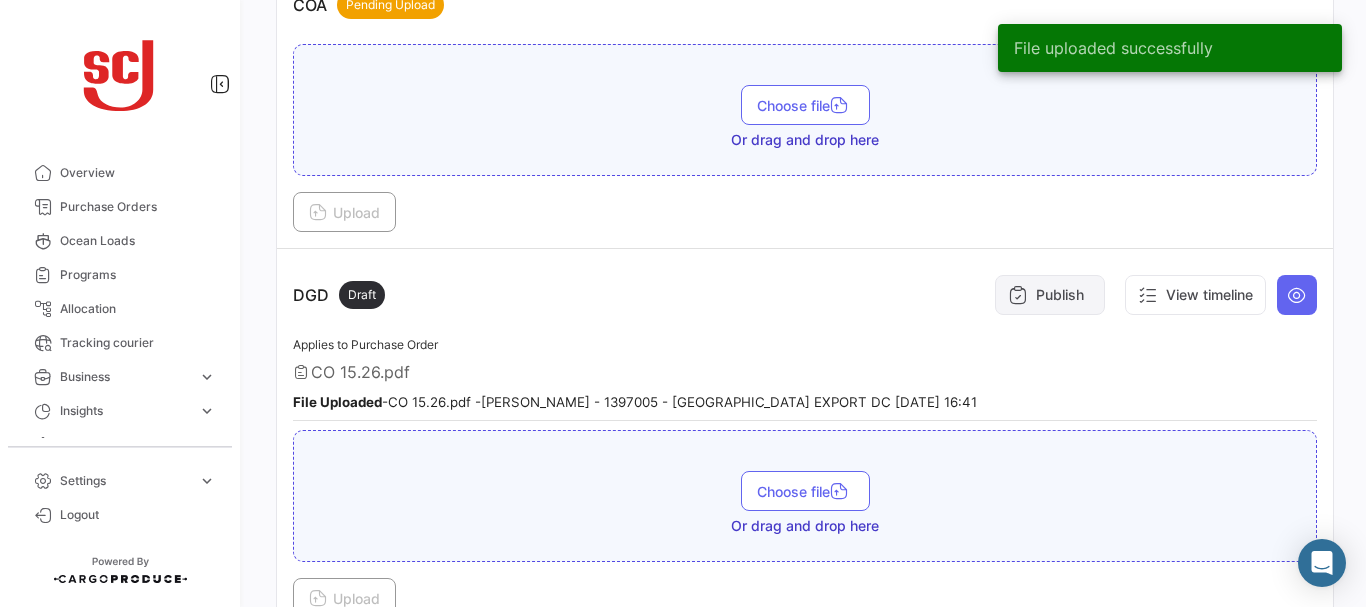 click on "Publish" at bounding box center (1050, 295) 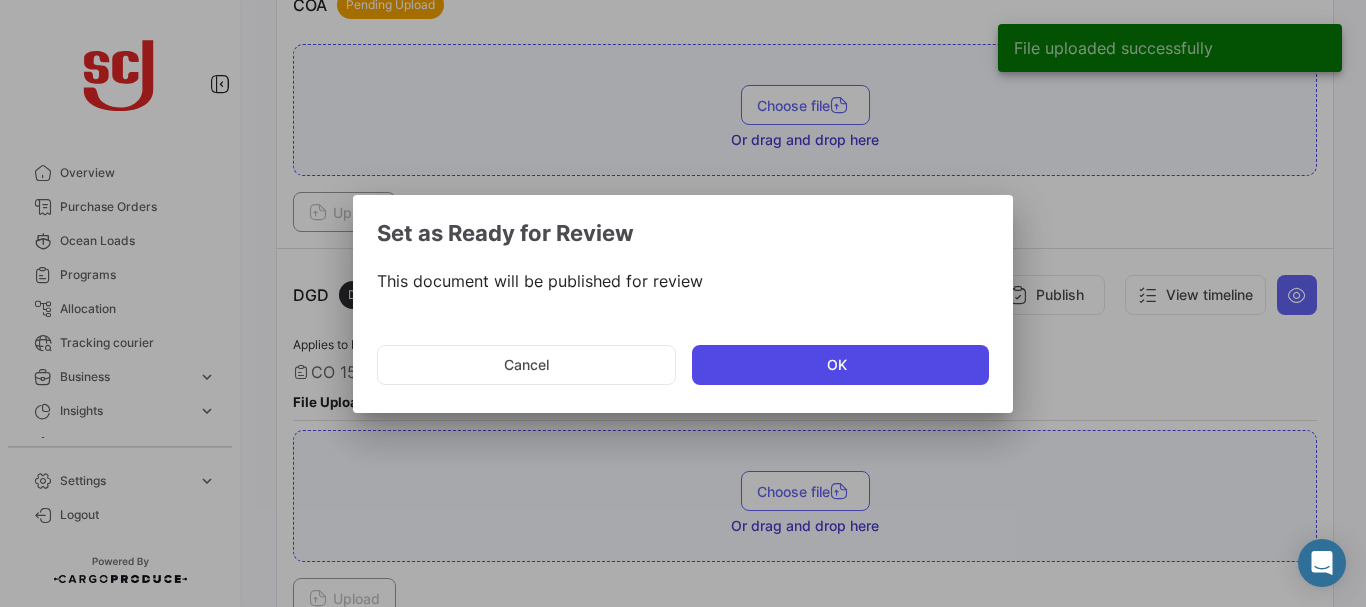 click on "OK" 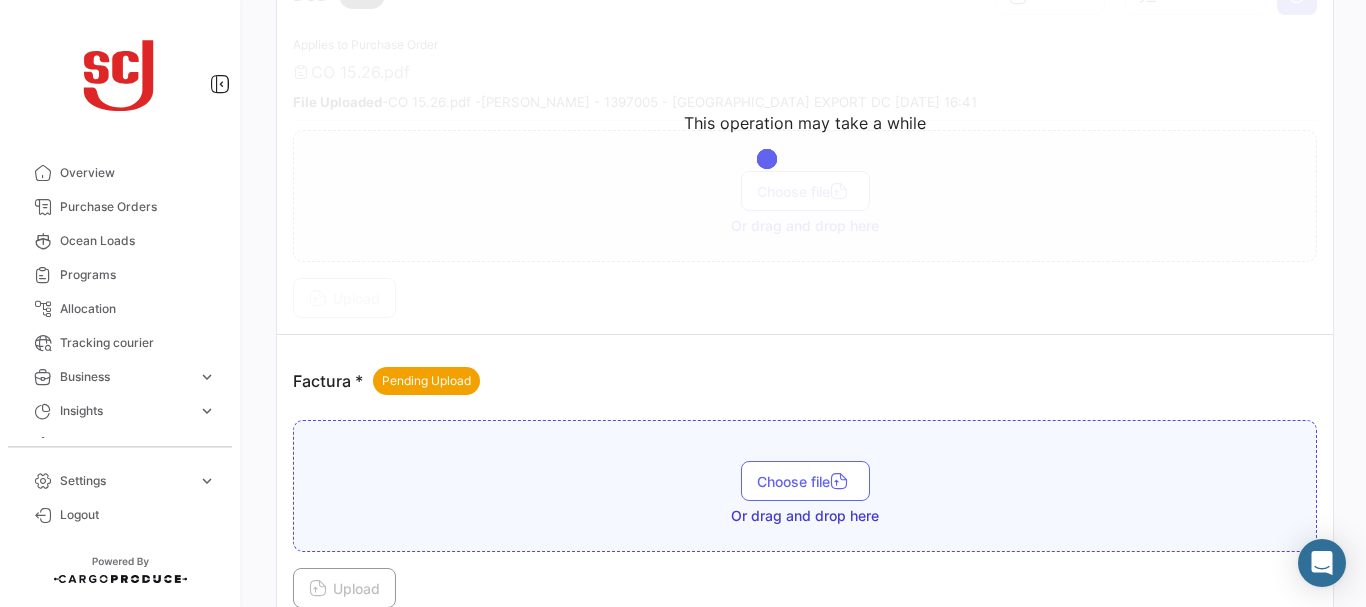 scroll, scrollTop: 1382, scrollLeft: 0, axis: vertical 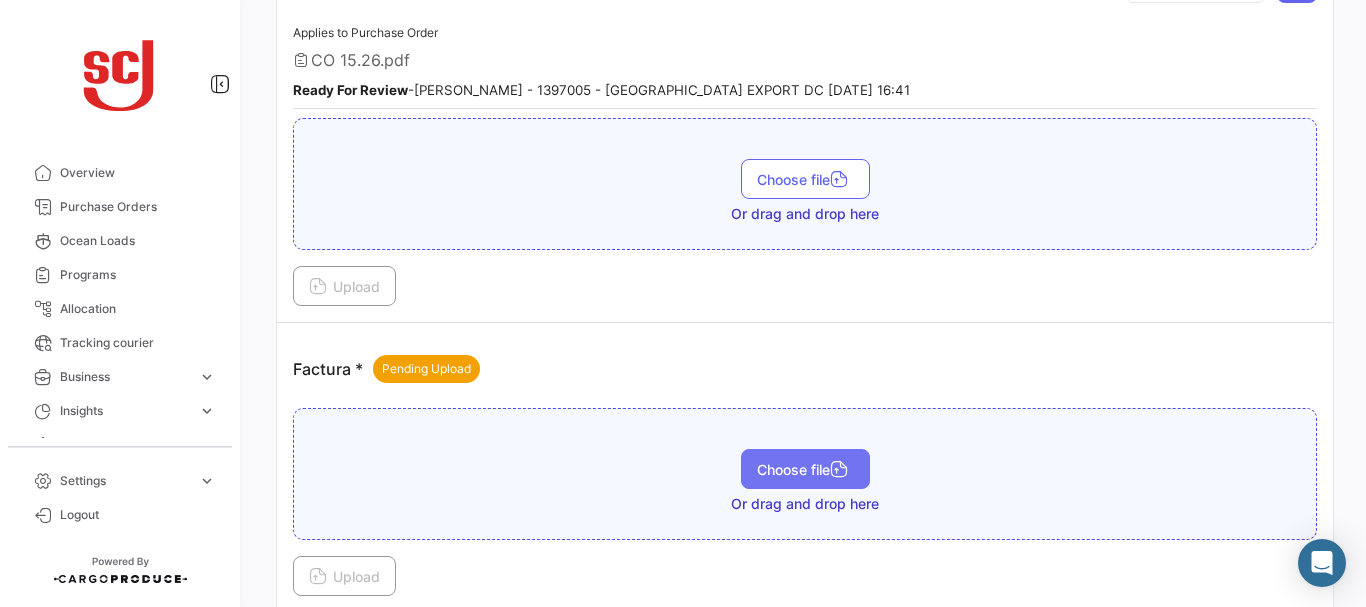 click on "Choose file" at bounding box center [805, 469] 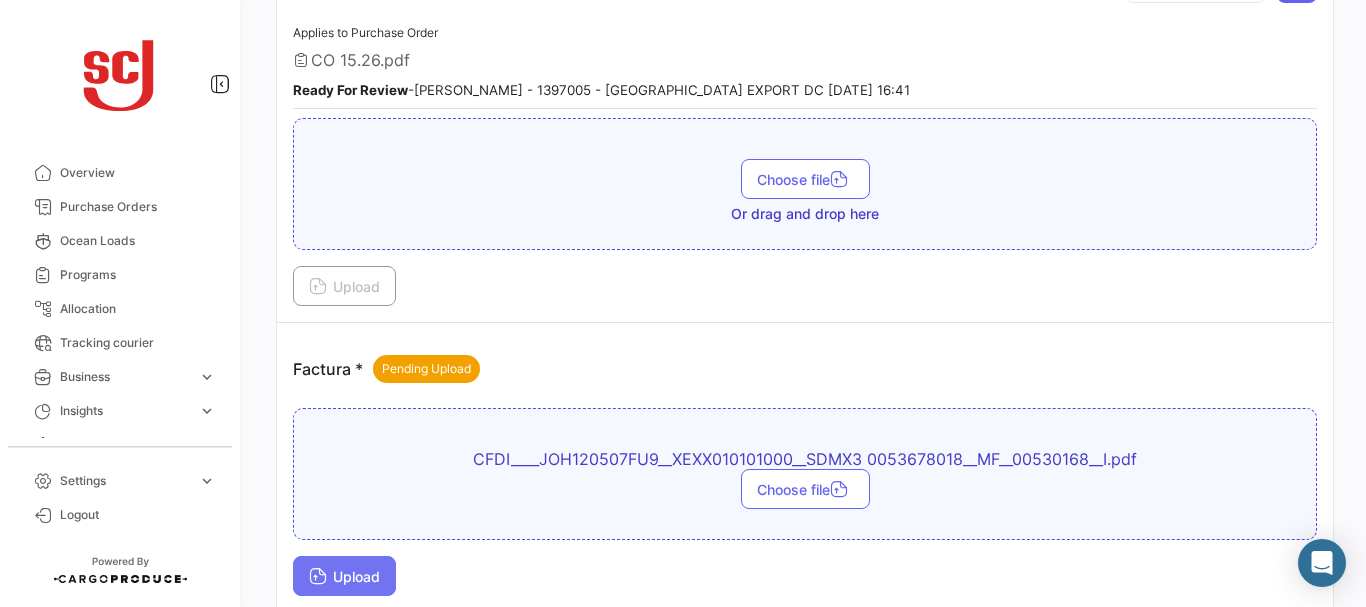 click on "Upload" at bounding box center (344, 576) 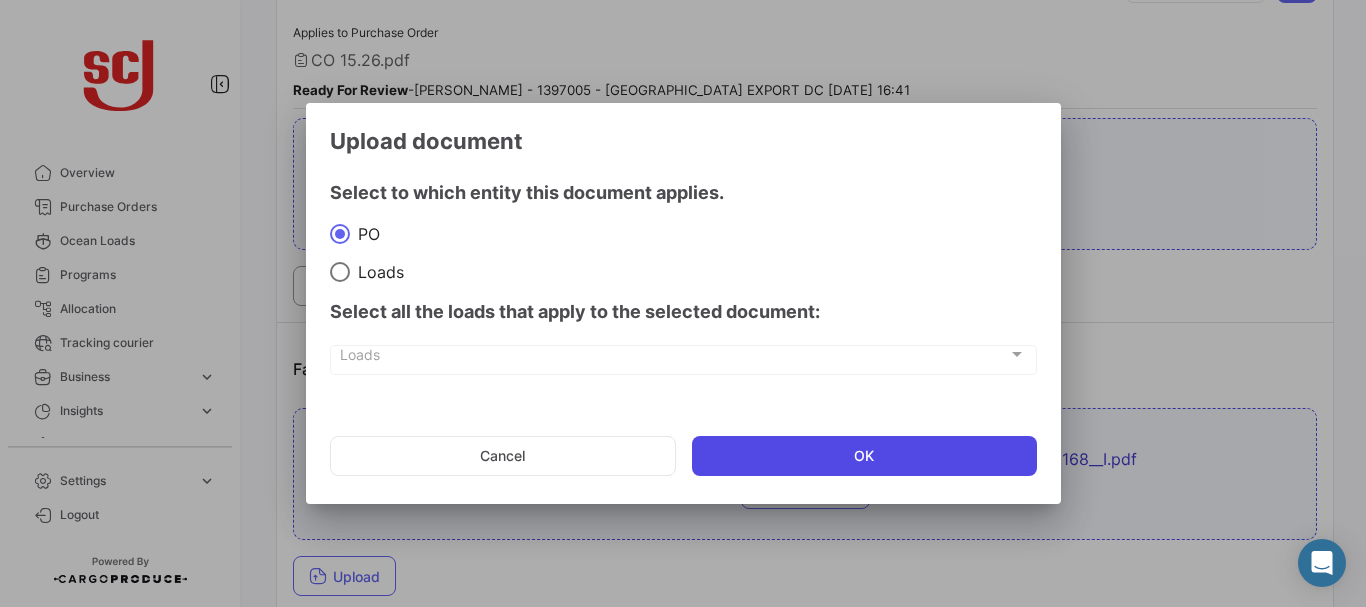 click on "OK" 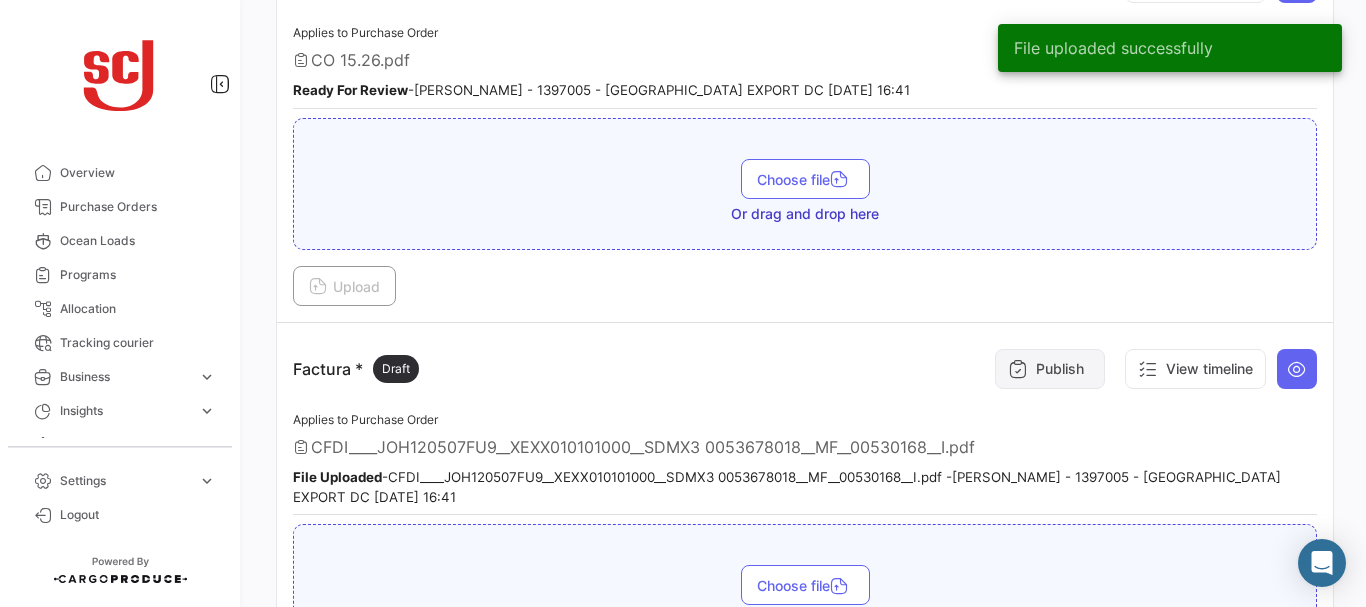 click on "Publish" at bounding box center (1050, 369) 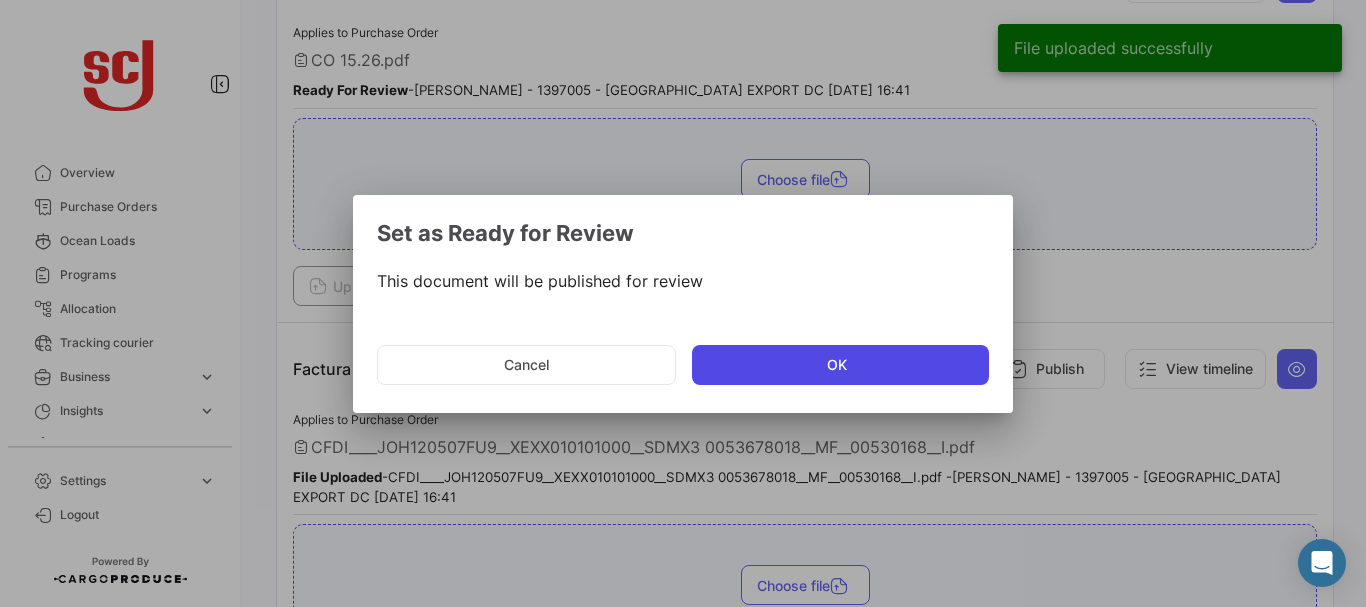 click on "OK" 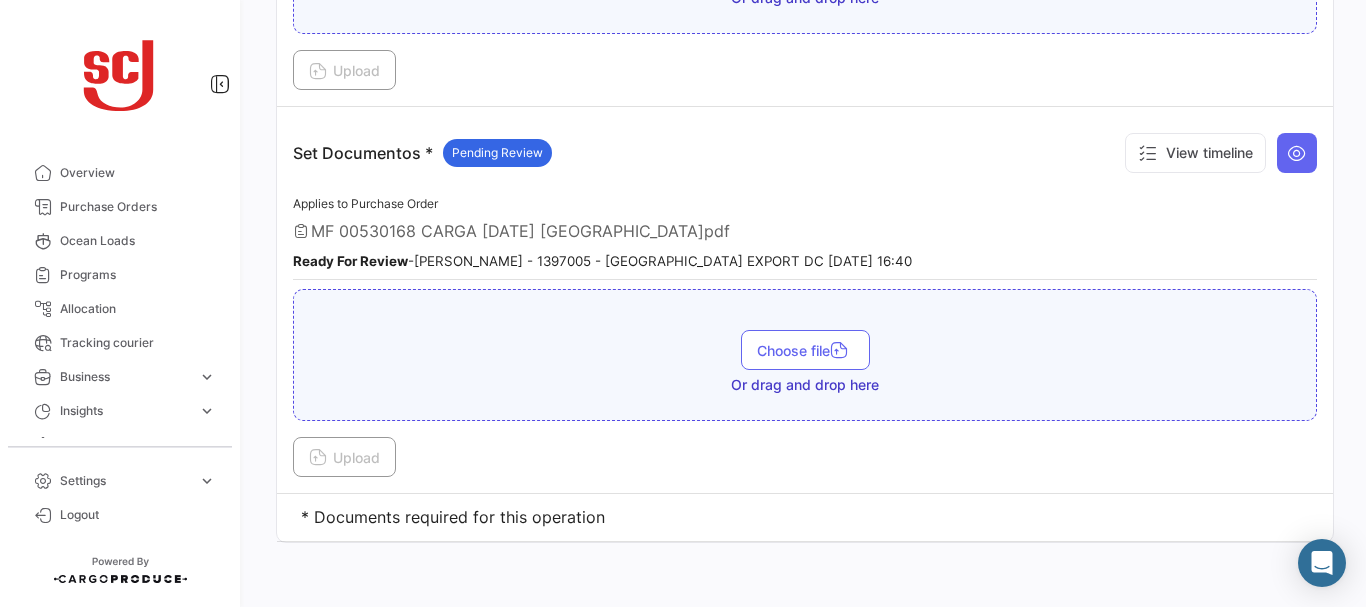 scroll, scrollTop: 2950, scrollLeft: 0, axis: vertical 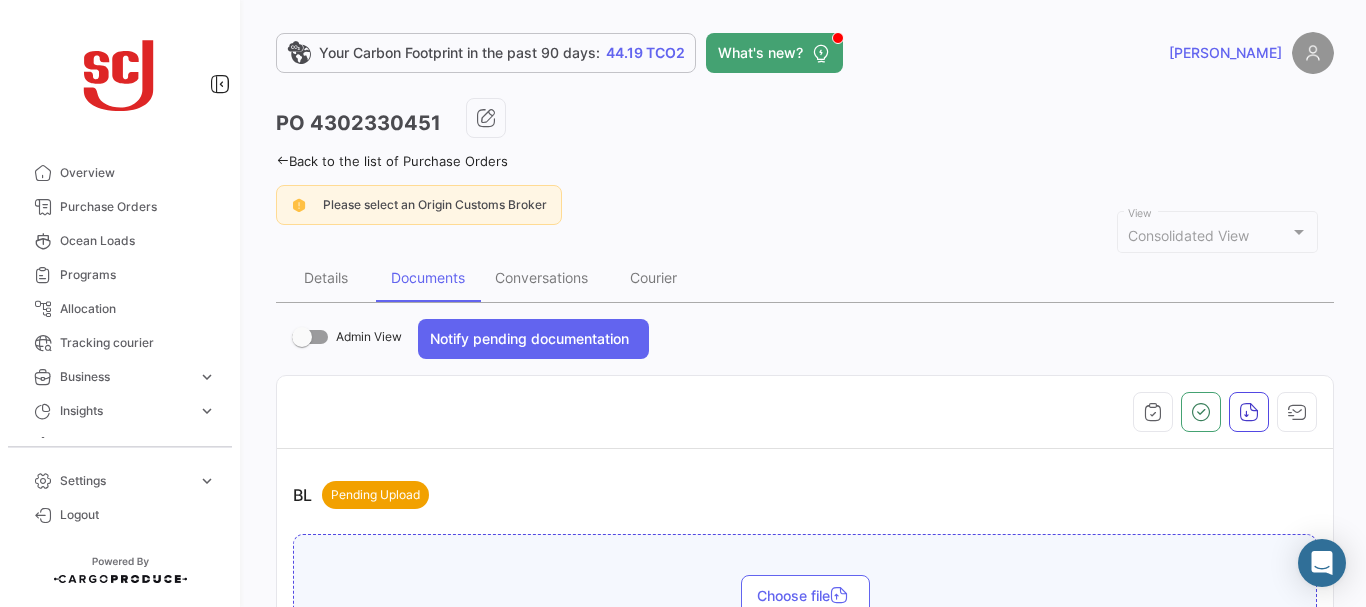 drag, startPoint x: 1339, startPoint y: 77, endPoint x: 669, endPoint y: 175, distance: 677.1292 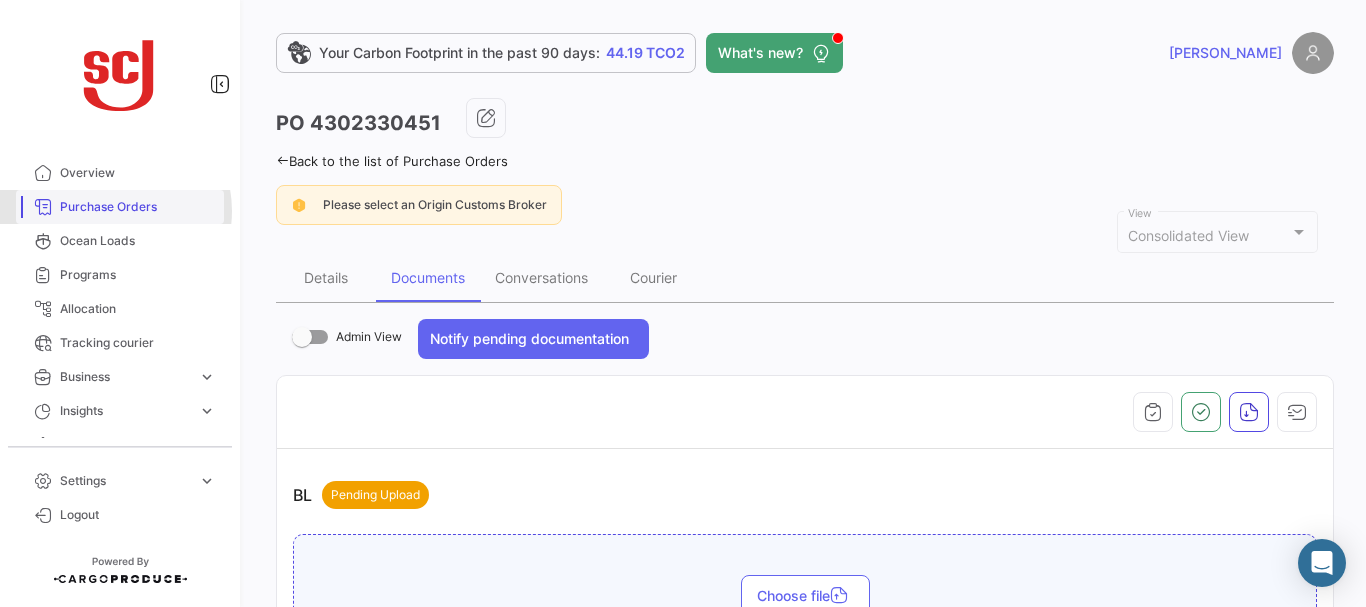click on "Purchase Orders" at bounding box center (138, 207) 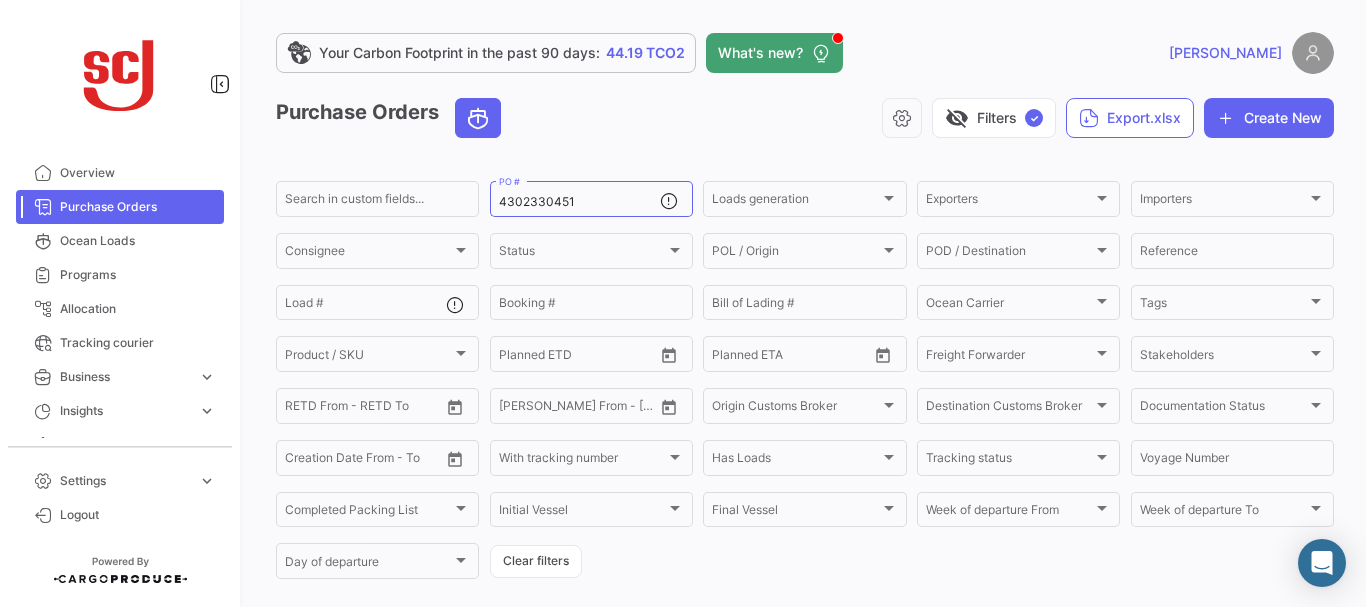 scroll, scrollTop: 202, scrollLeft: 0, axis: vertical 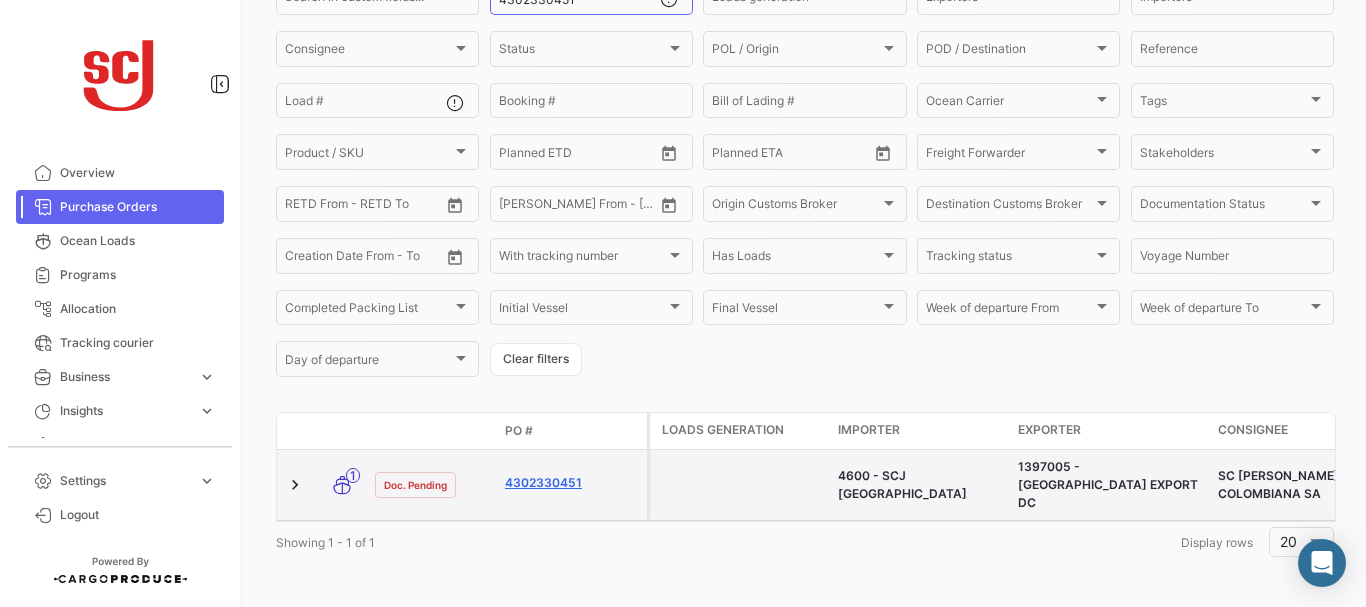 click on "4302330451" 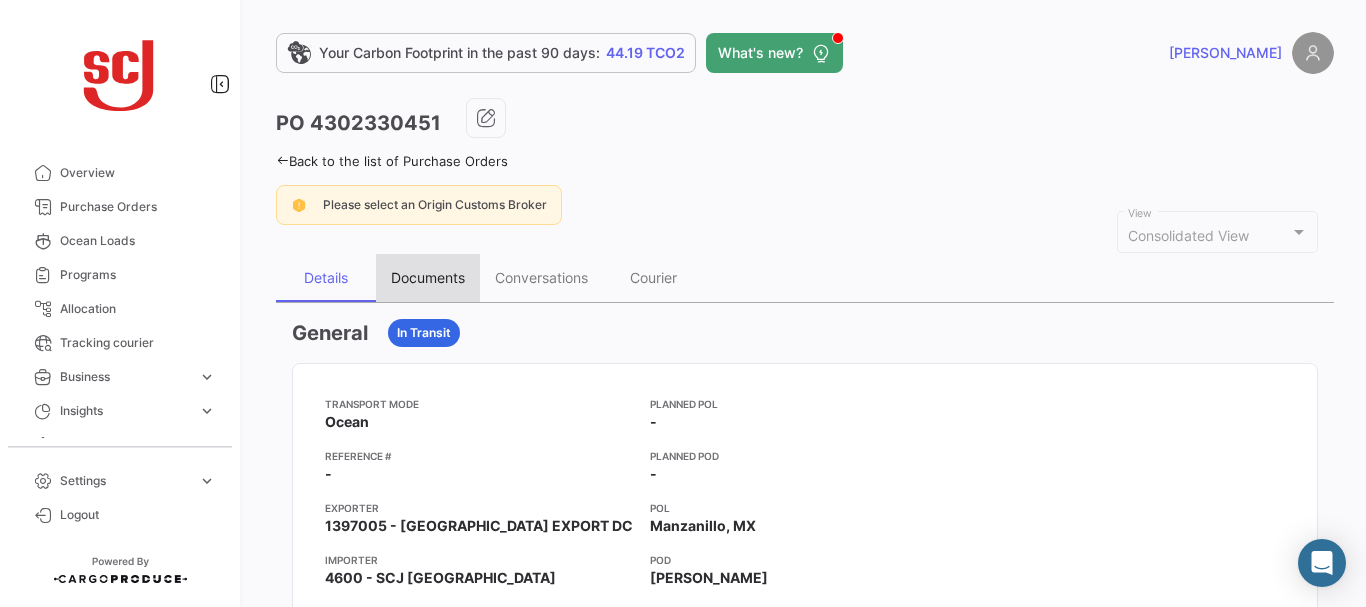 click on "Documents" at bounding box center (428, 277) 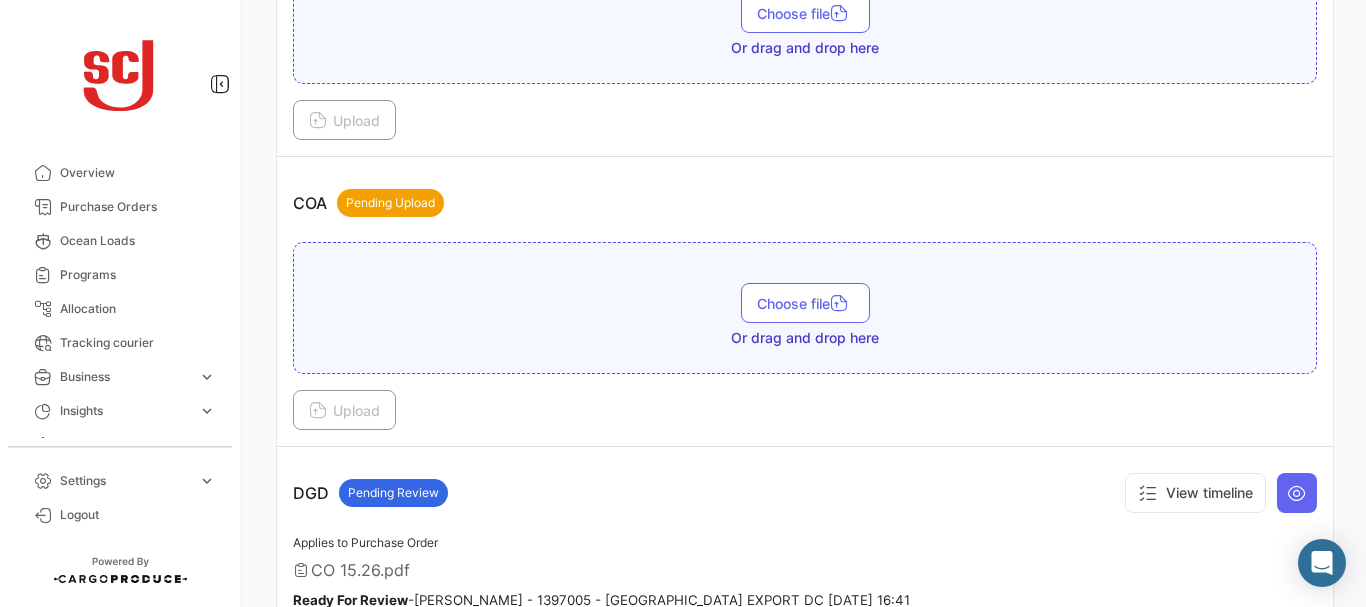 scroll, scrollTop: 768, scrollLeft: 0, axis: vertical 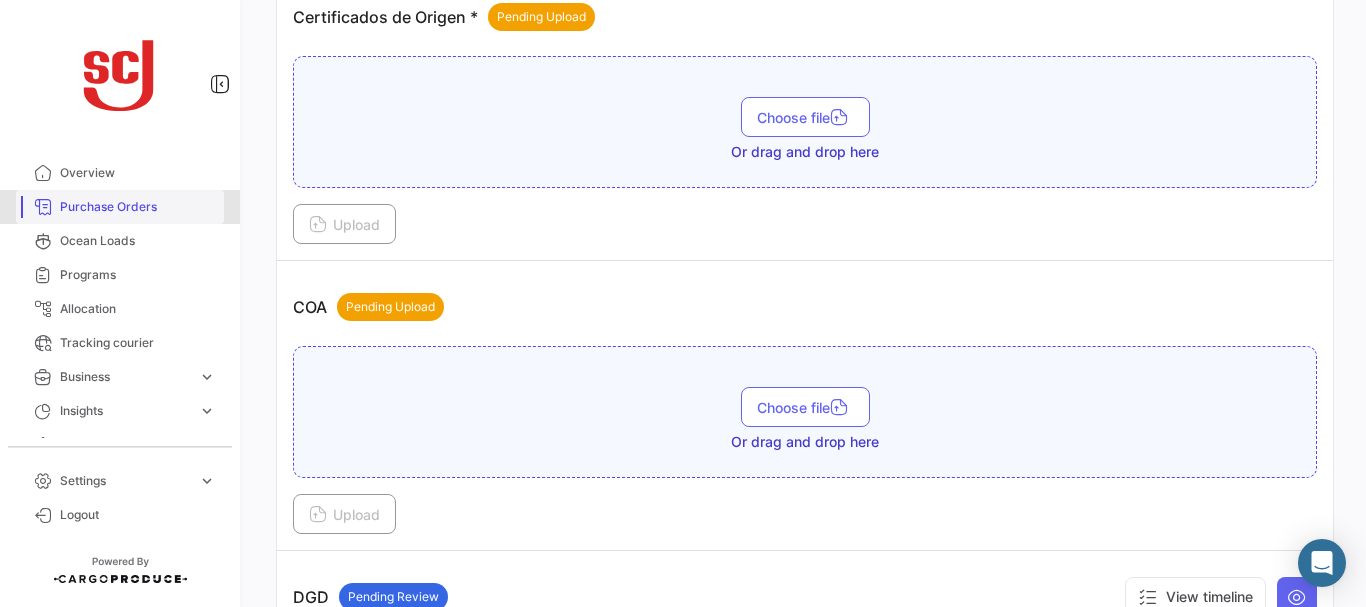 click on "Purchase Orders" at bounding box center (138, 207) 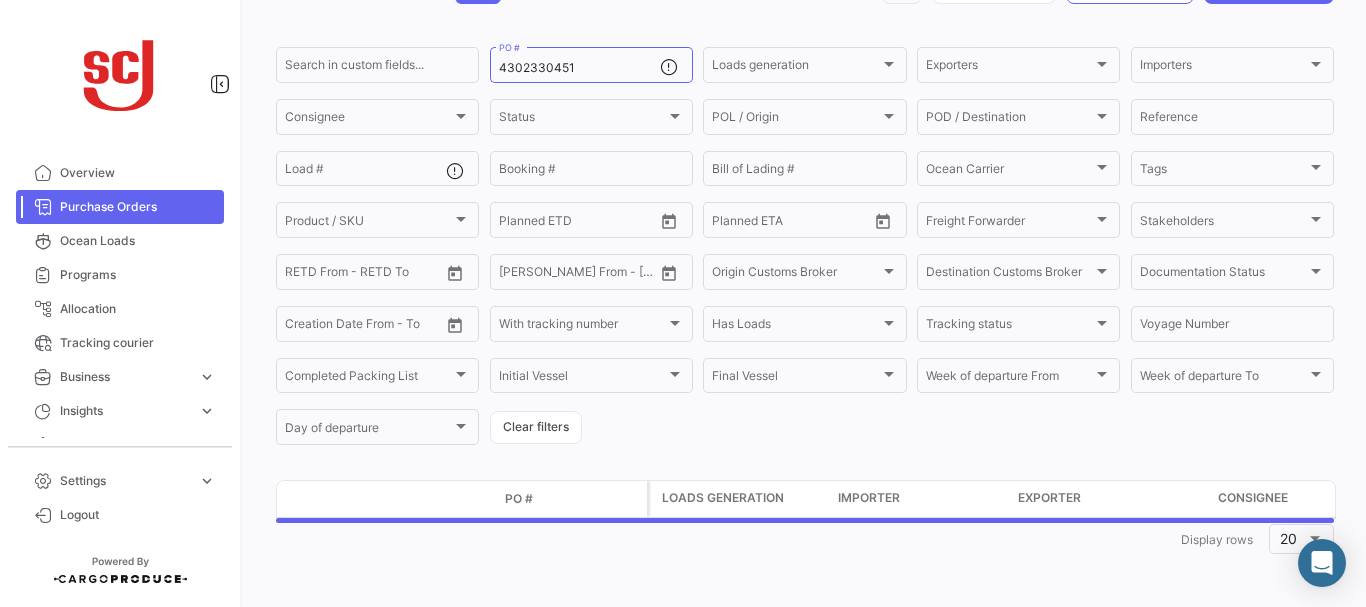scroll, scrollTop: 0, scrollLeft: 0, axis: both 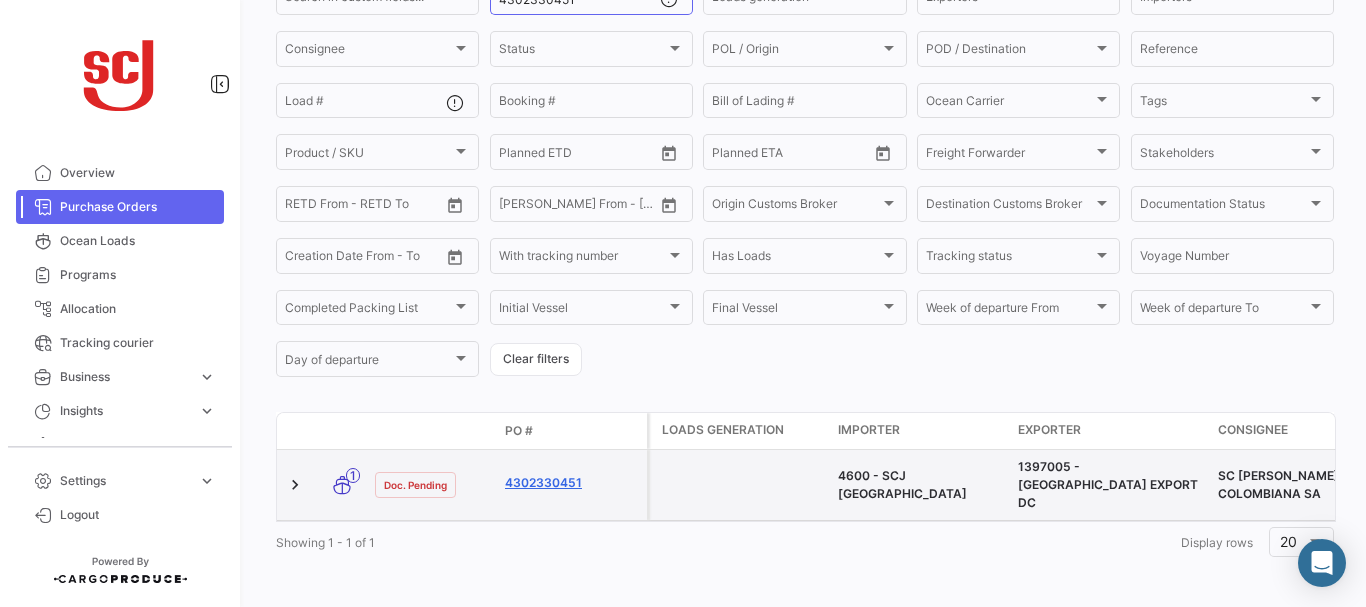 click on "4302330451" 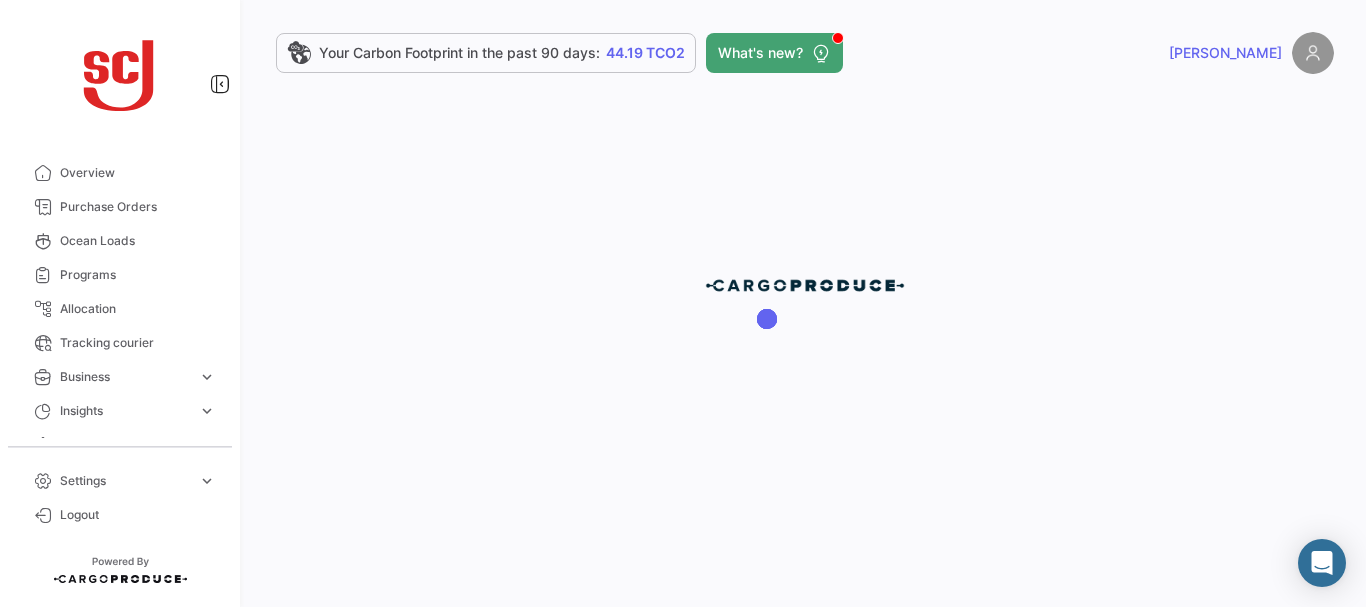 scroll, scrollTop: 0, scrollLeft: 0, axis: both 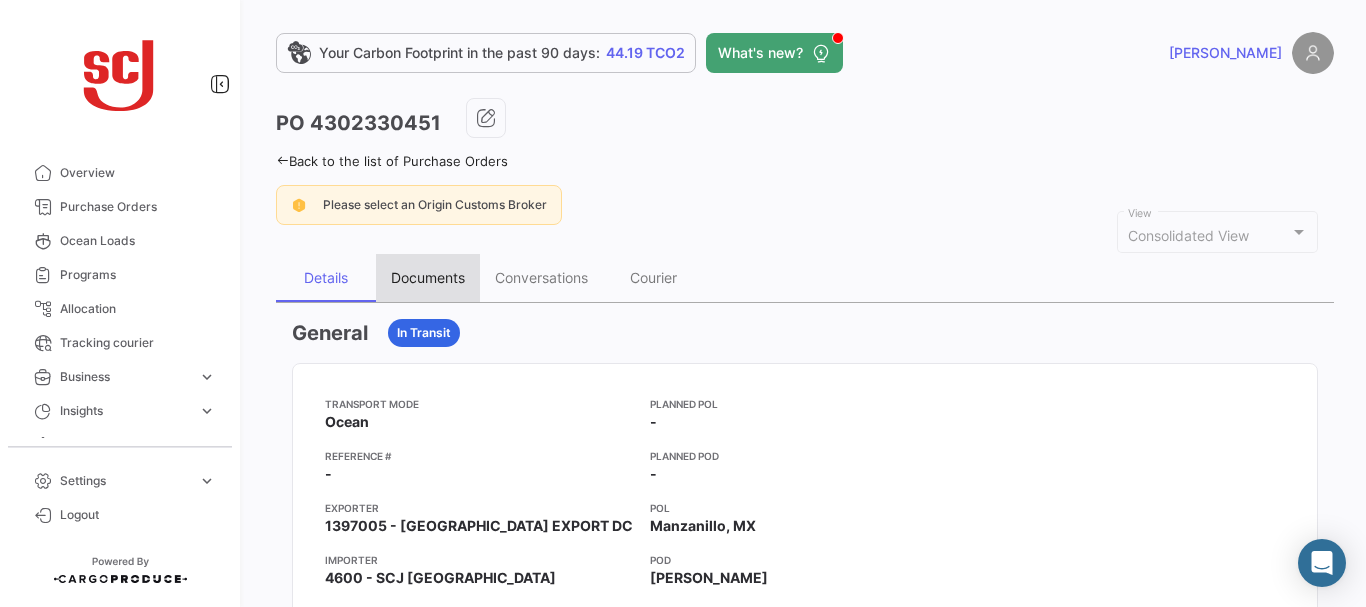 click on "Documents" at bounding box center (428, 277) 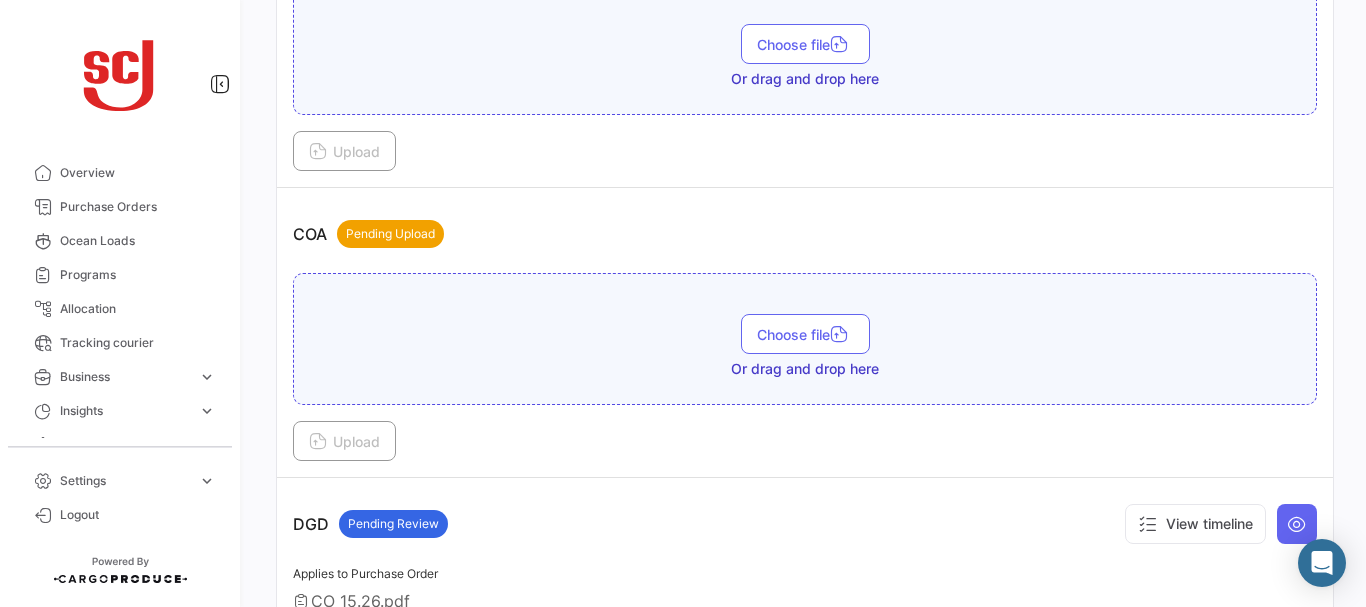 scroll, scrollTop: 823, scrollLeft: 0, axis: vertical 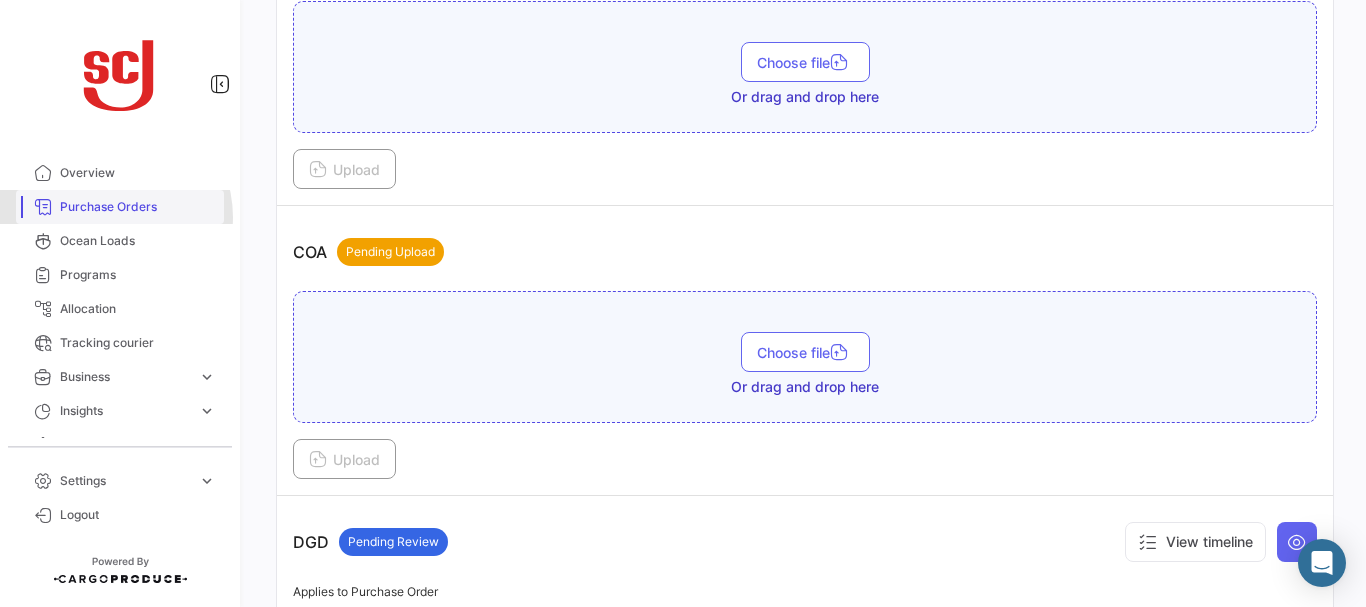 click on "Purchase Orders" at bounding box center (120, 207) 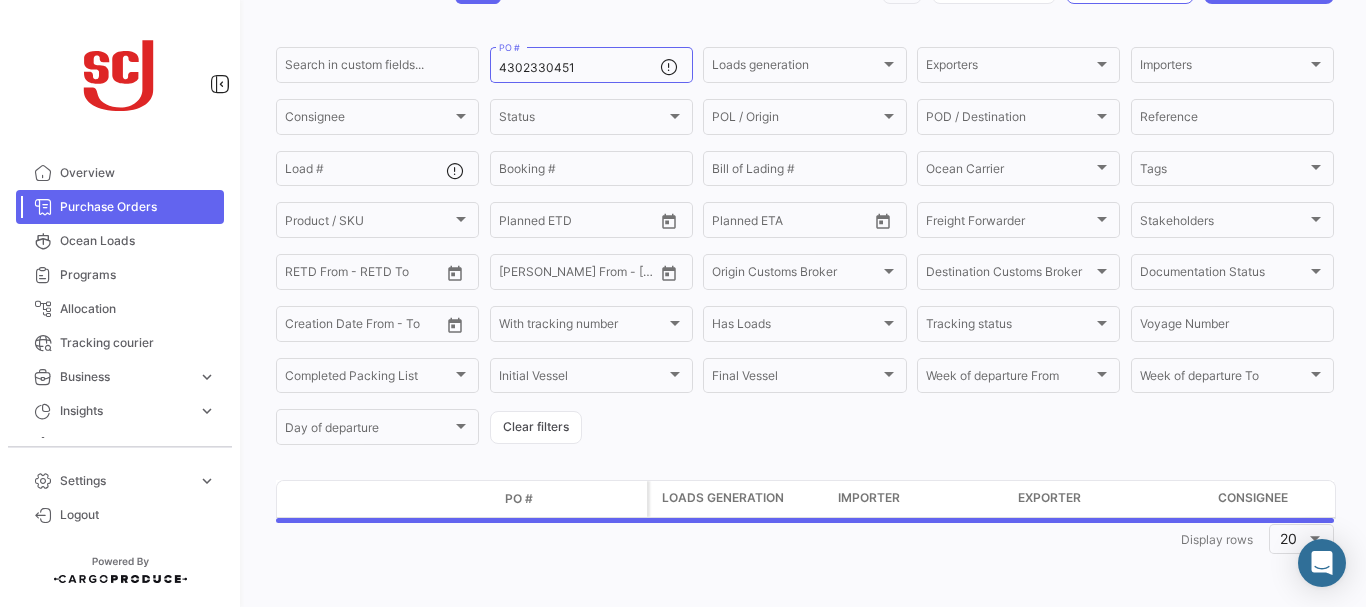 scroll, scrollTop: 0, scrollLeft: 0, axis: both 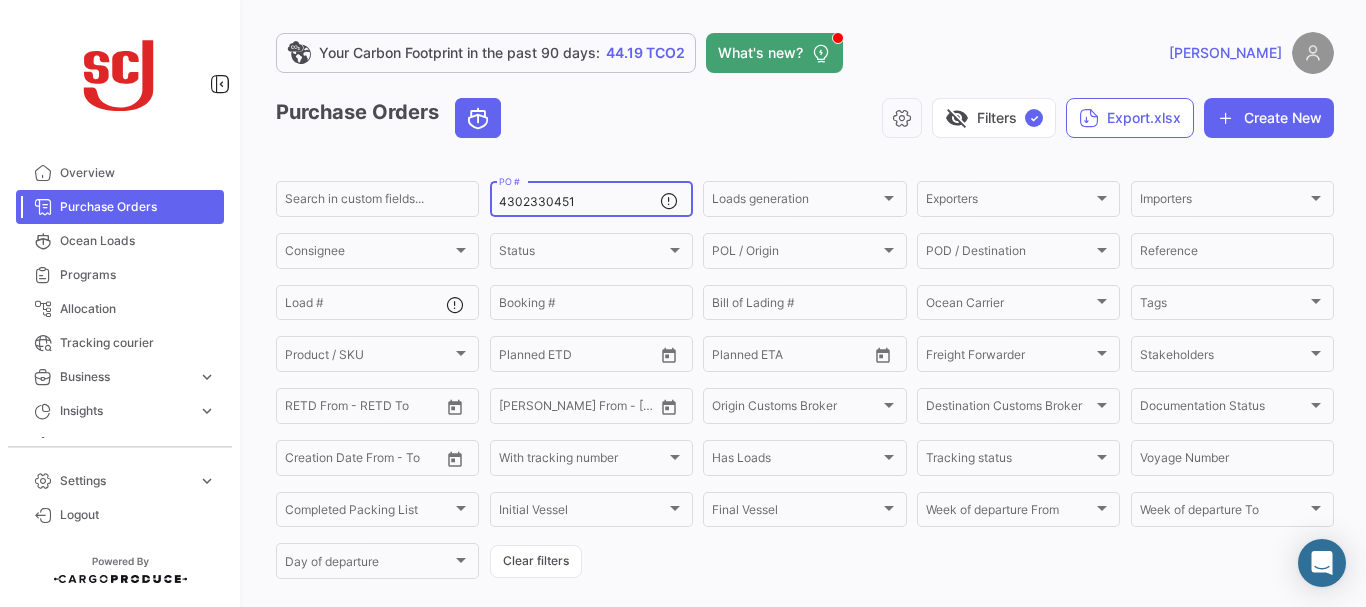 click on "4302330451" at bounding box center [579, 202] 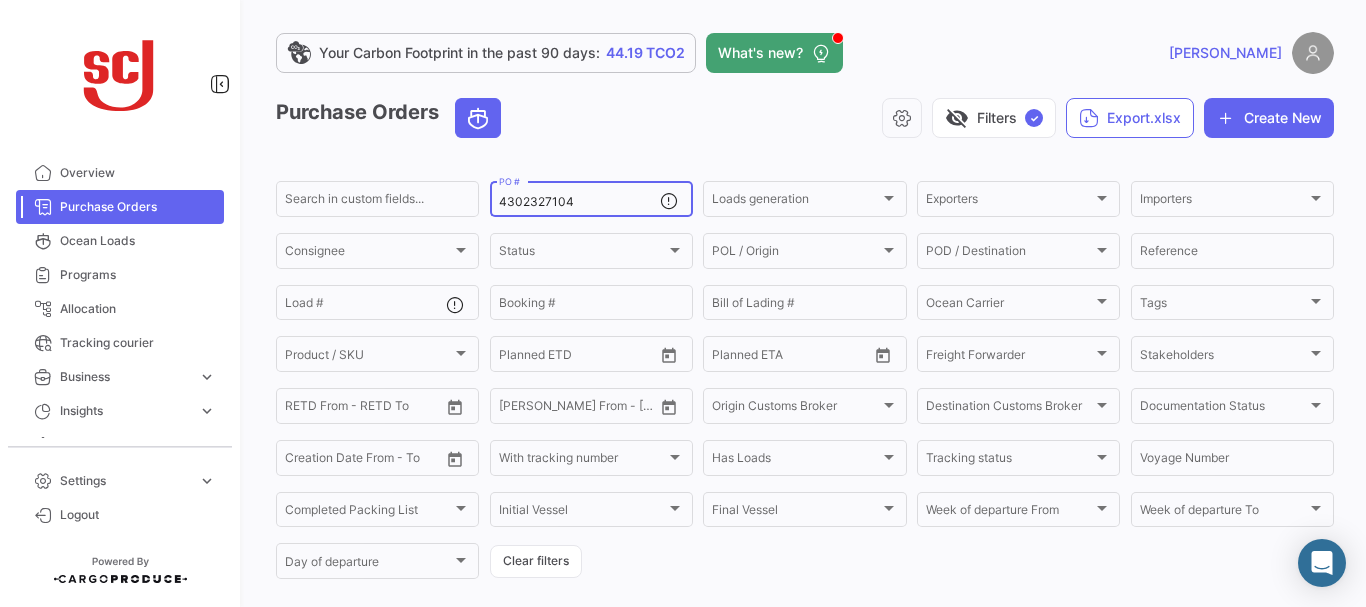 type on "4302327104" 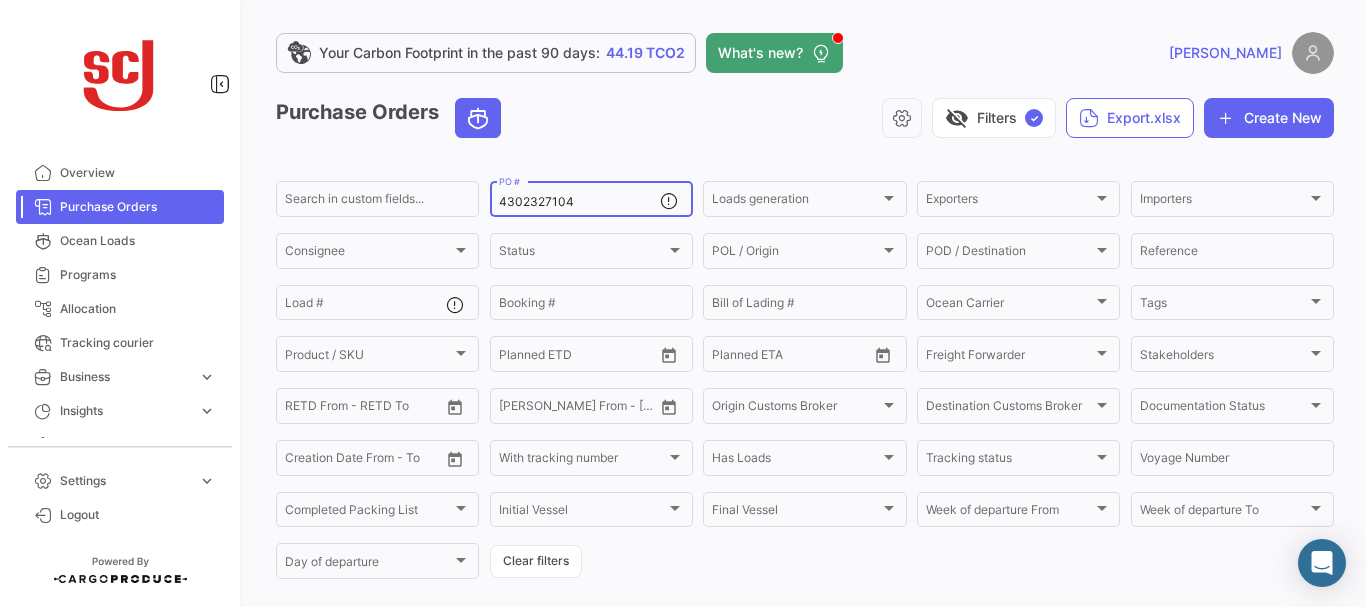 scroll, scrollTop: 202, scrollLeft: 0, axis: vertical 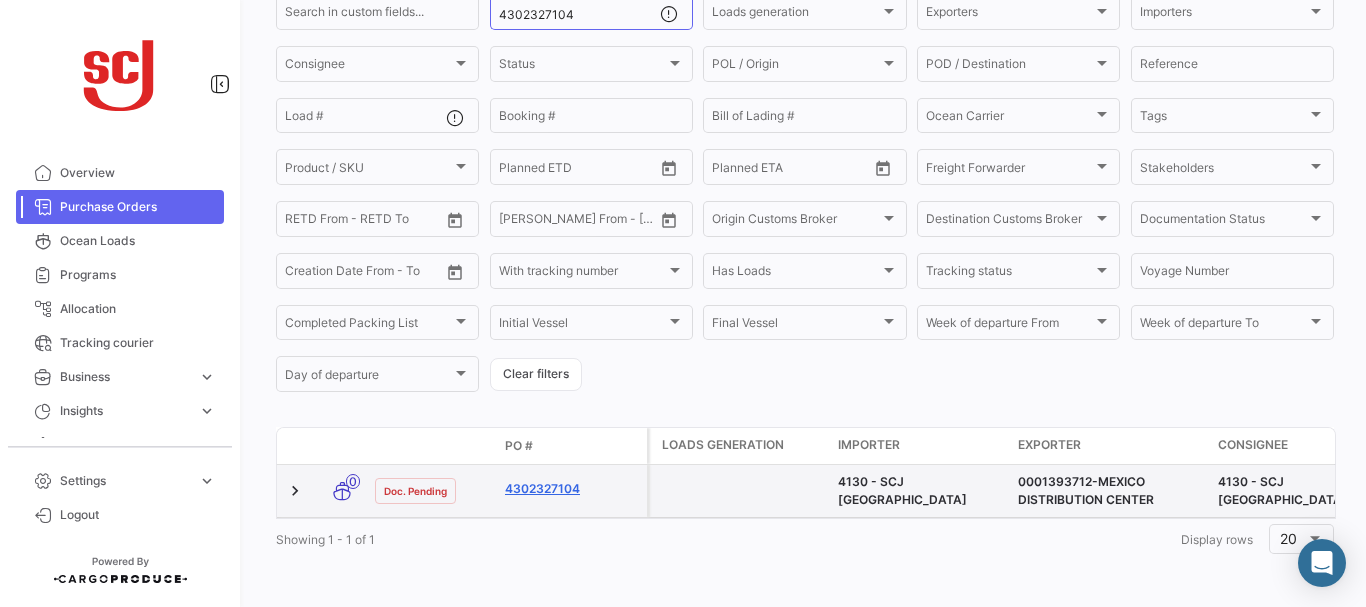 click on "4302327104" 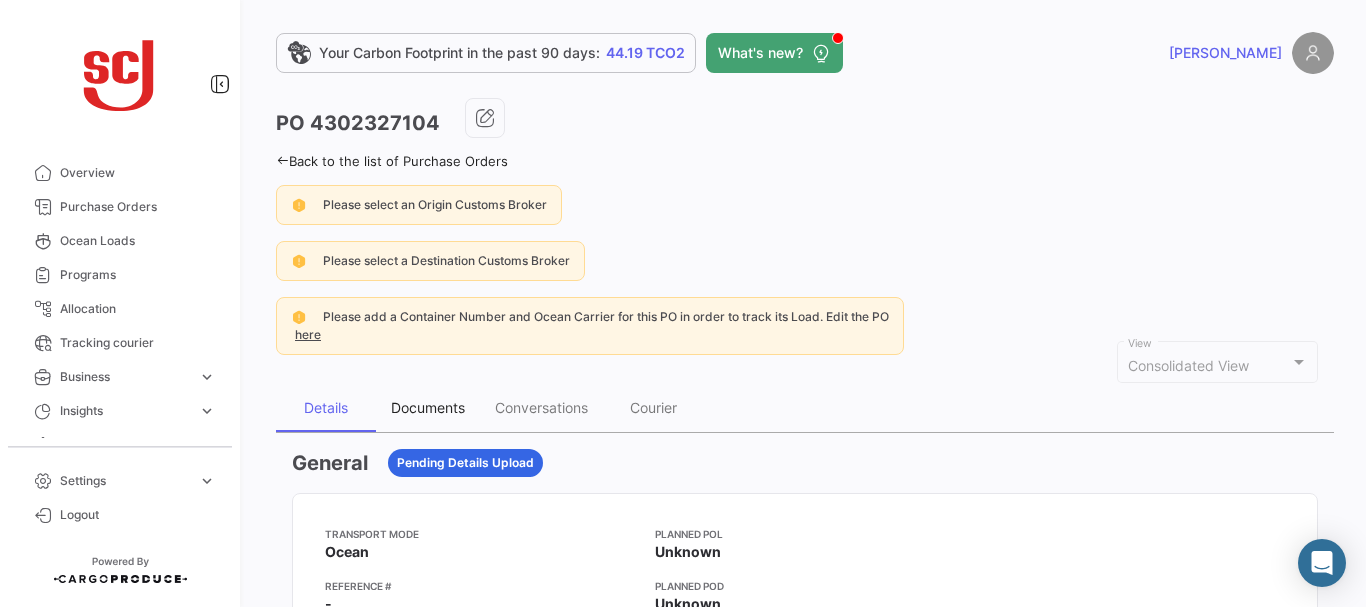 click on "Documents" at bounding box center (428, 407) 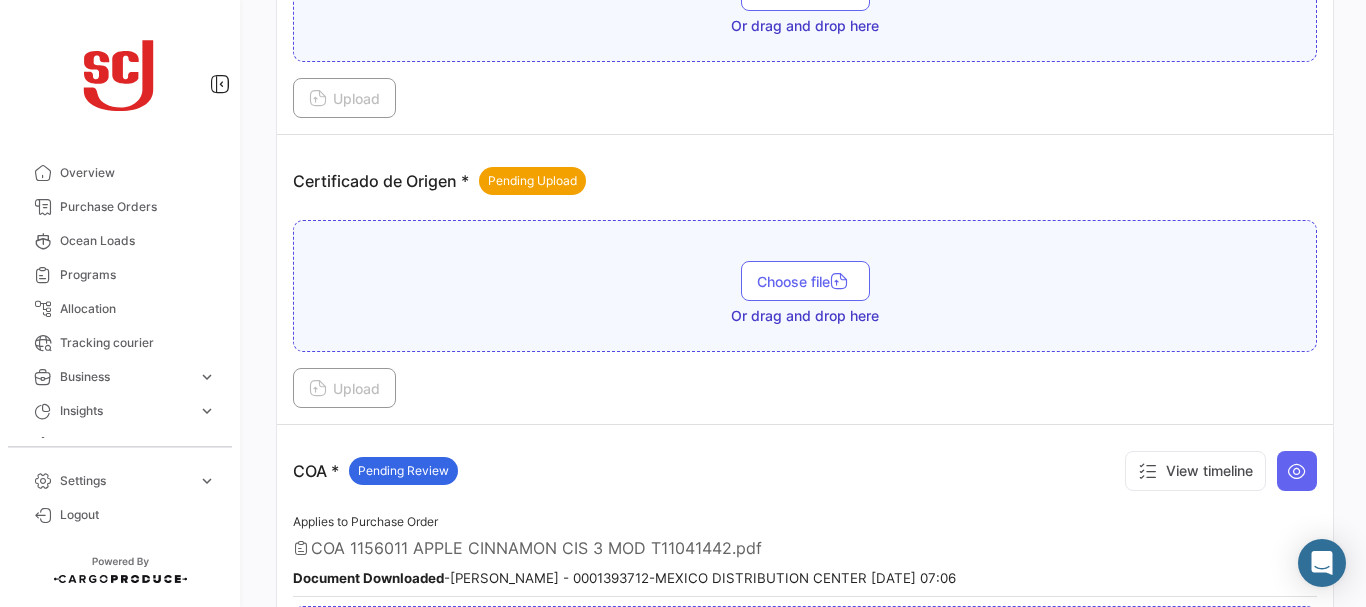 scroll, scrollTop: 716, scrollLeft: 0, axis: vertical 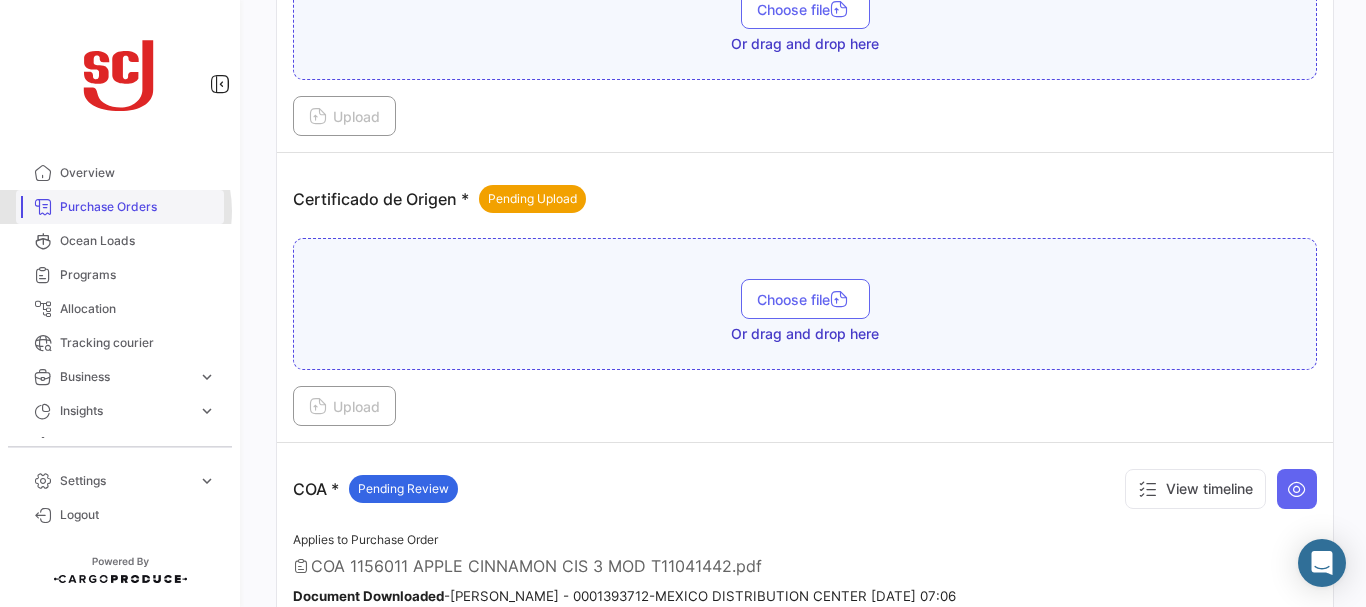 click on "Purchase Orders" at bounding box center (138, 207) 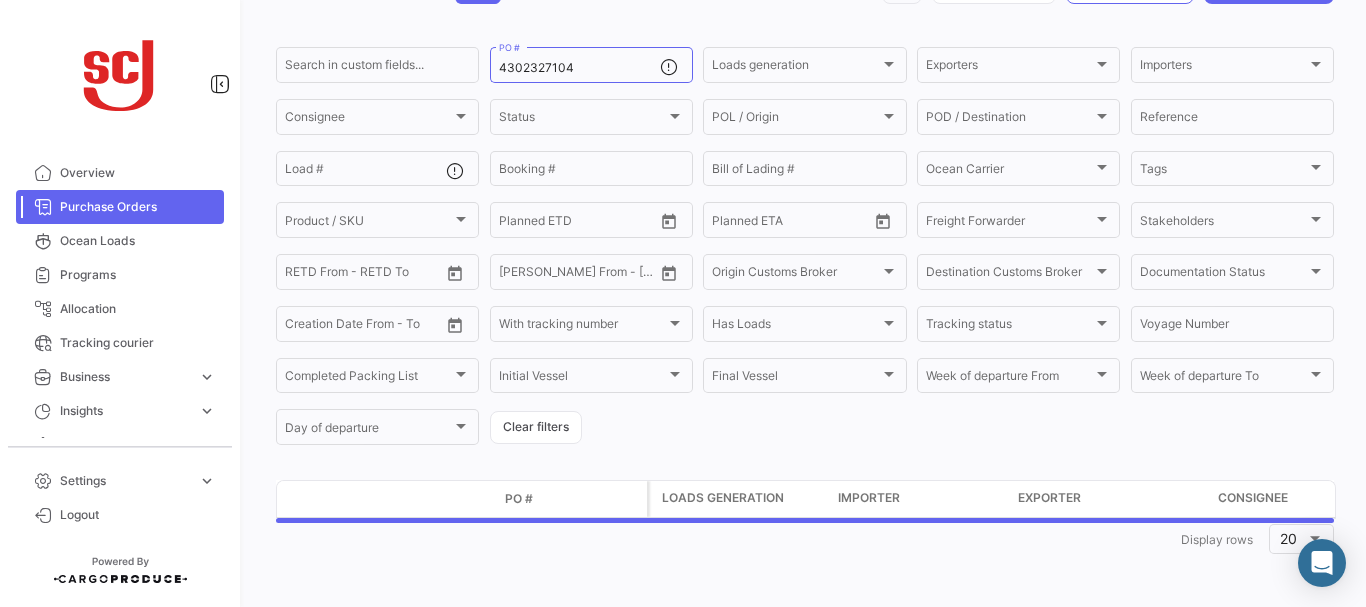 scroll, scrollTop: 0, scrollLeft: 0, axis: both 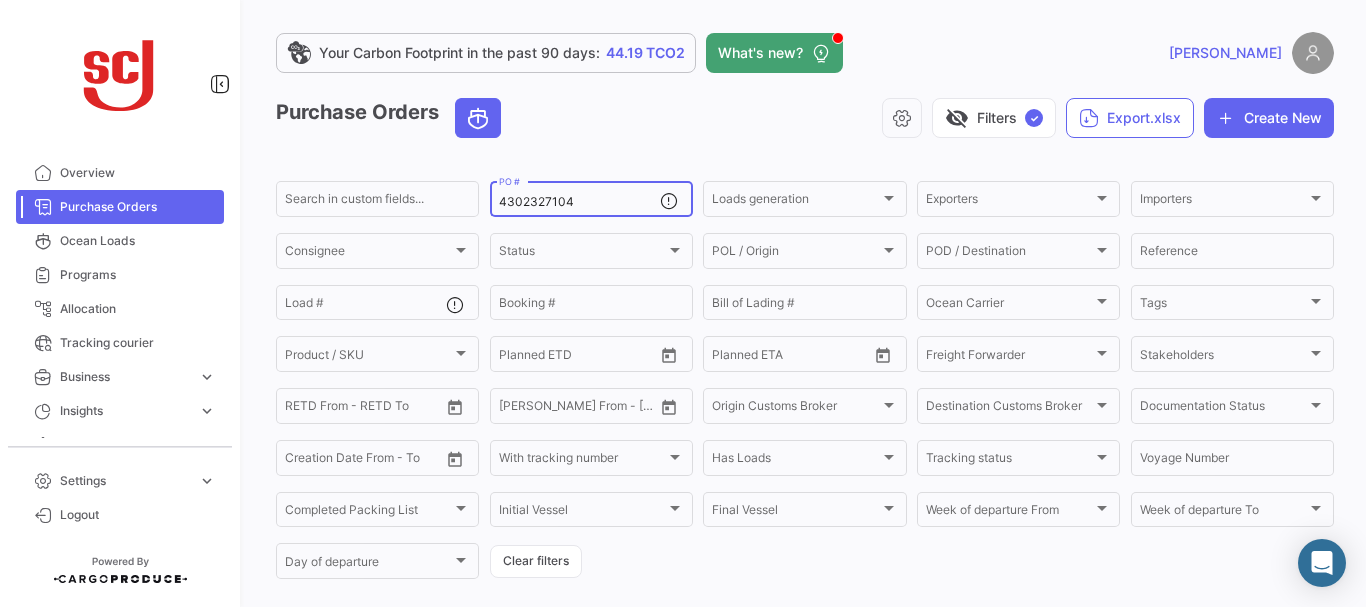 click on "4302327104" at bounding box center [579, 202] 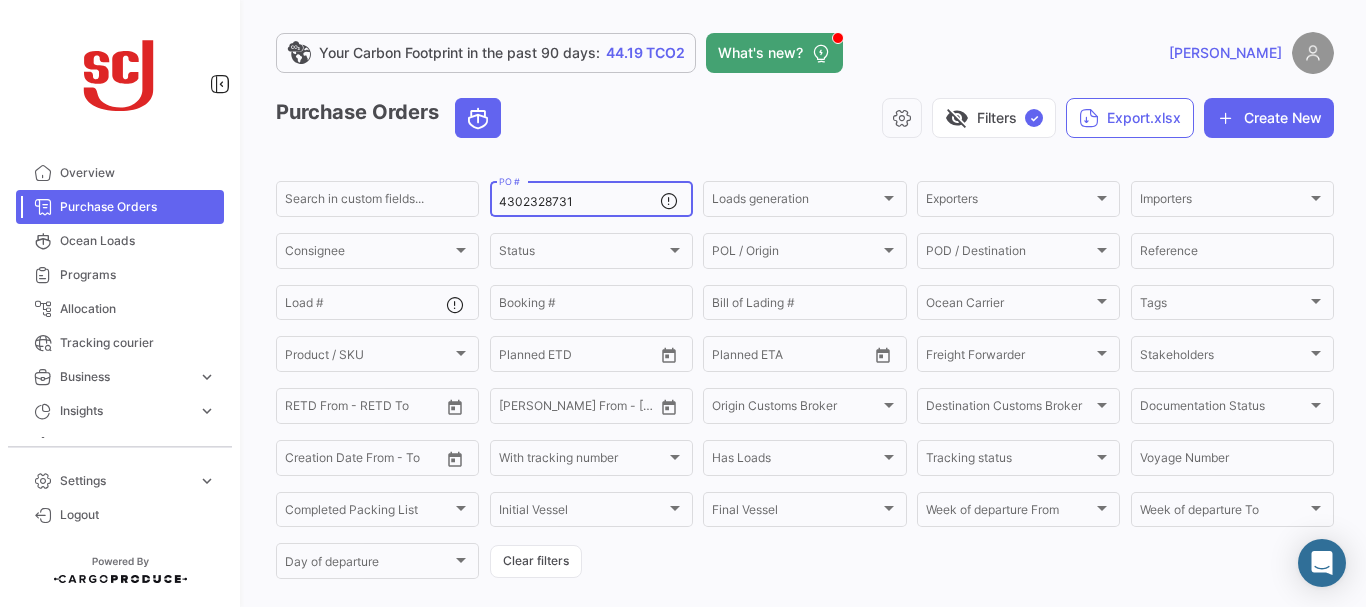 type on "4302328731" 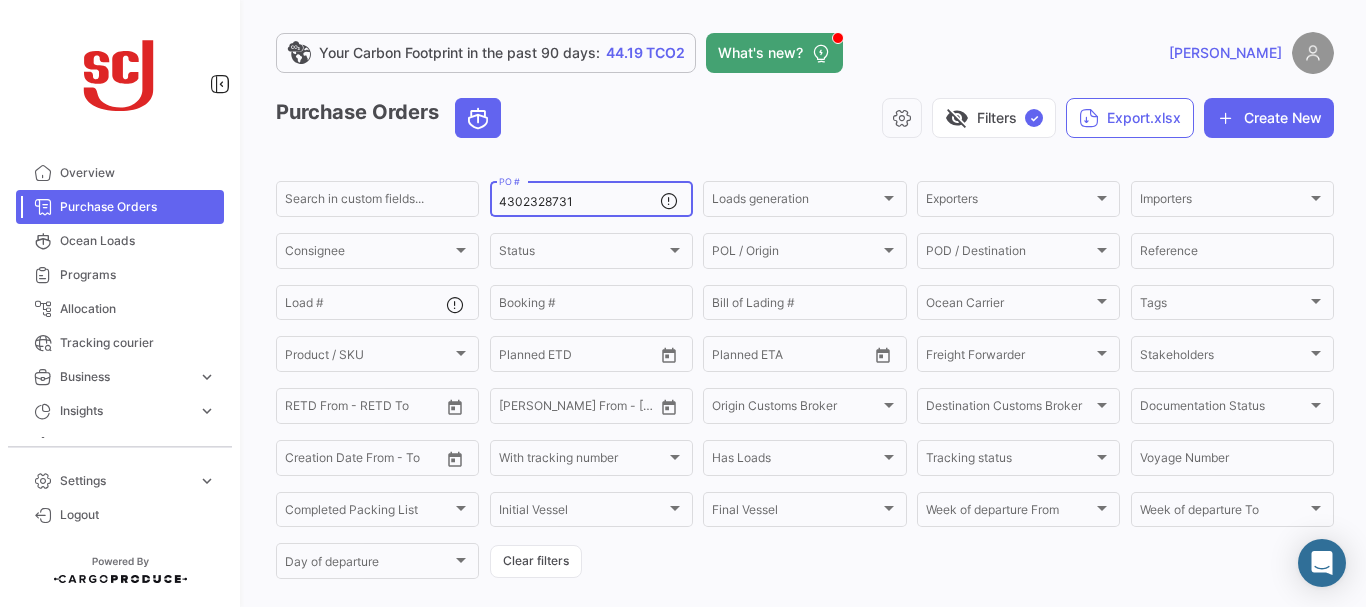 scroll, scrollTop: 202, scrollLeft: 0, axis: vertical 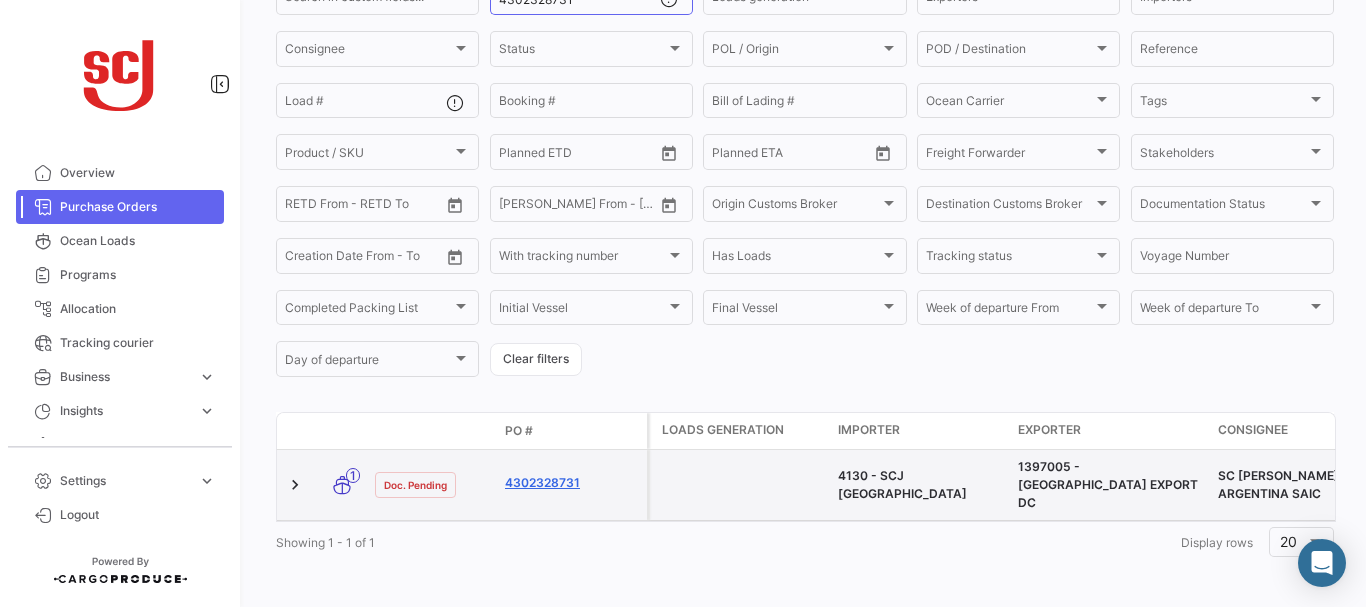 click on "4302328731" 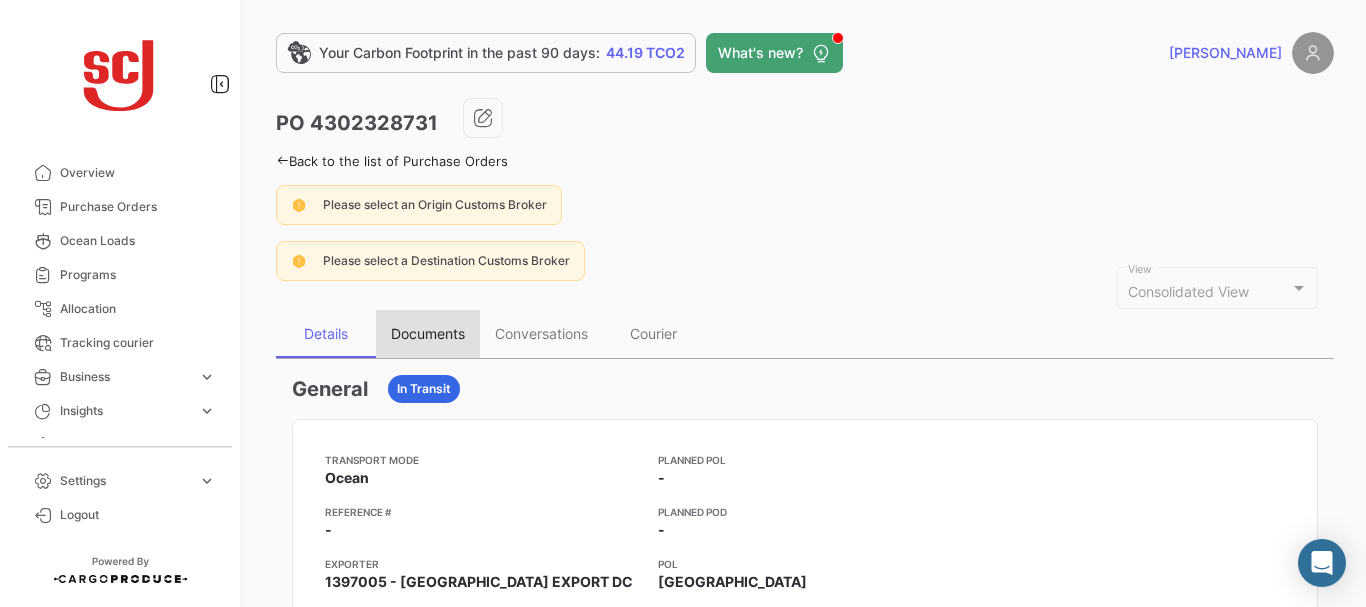 click on "Documents" at bounding box center (428, 333) 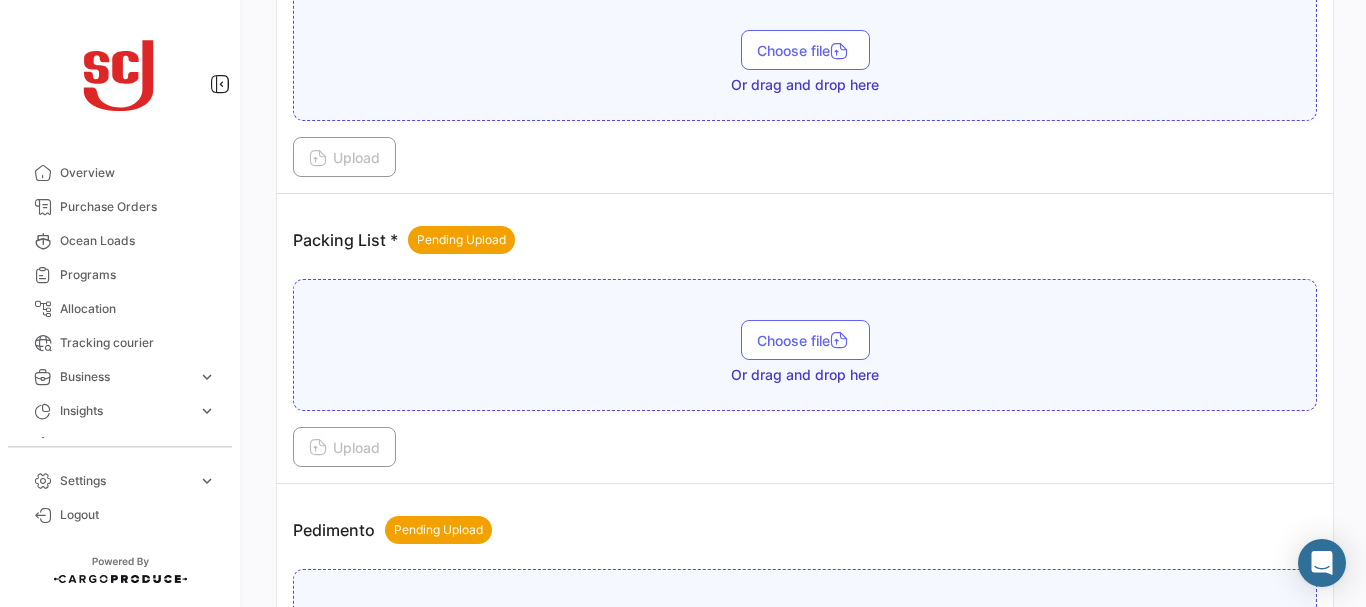 scroll, scrollTop: 1687, scrollLeft: 0, axis: vertical 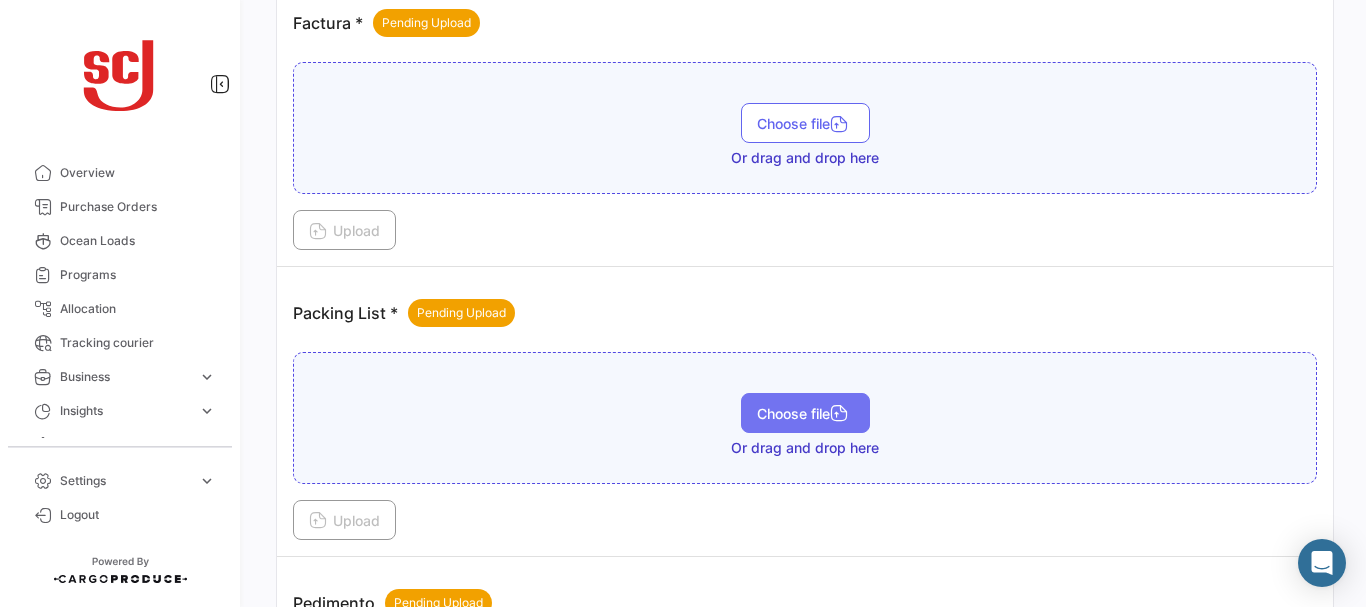 click on "Choose file" at bounding box center (805, 413) 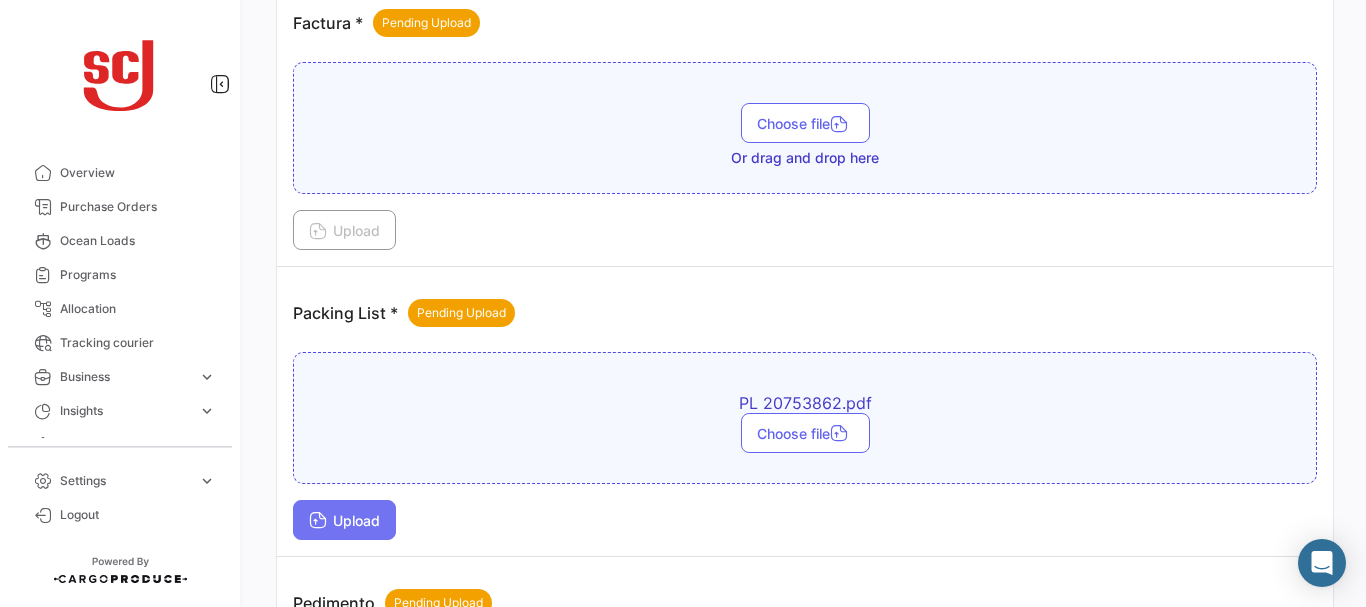 click on "Upload" at bounding box center [344, 520] 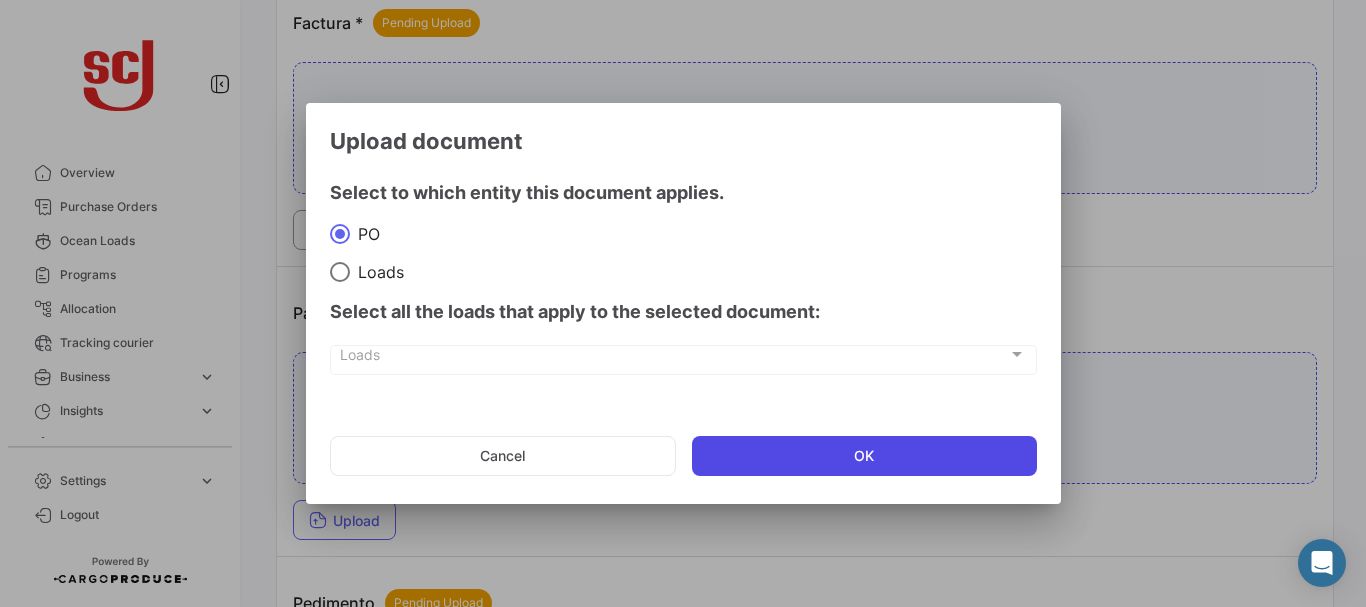 click on "OK" 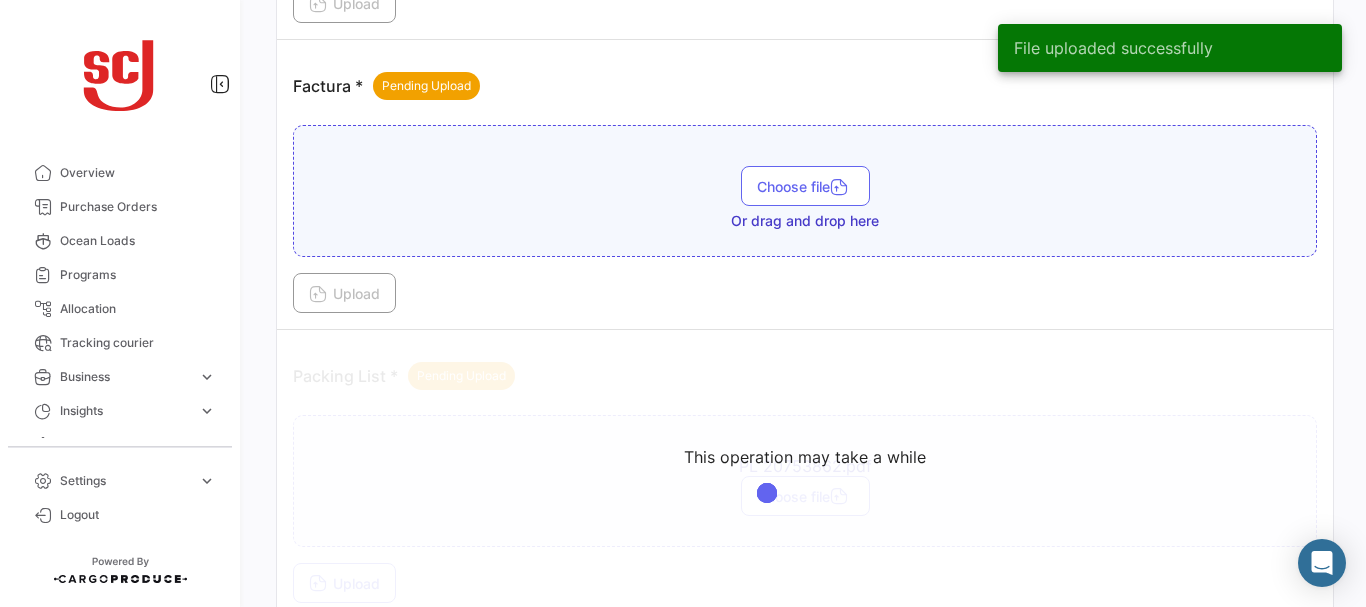 scroll, scrollTop: 1629, scrollLeft: 0, axis: vertical 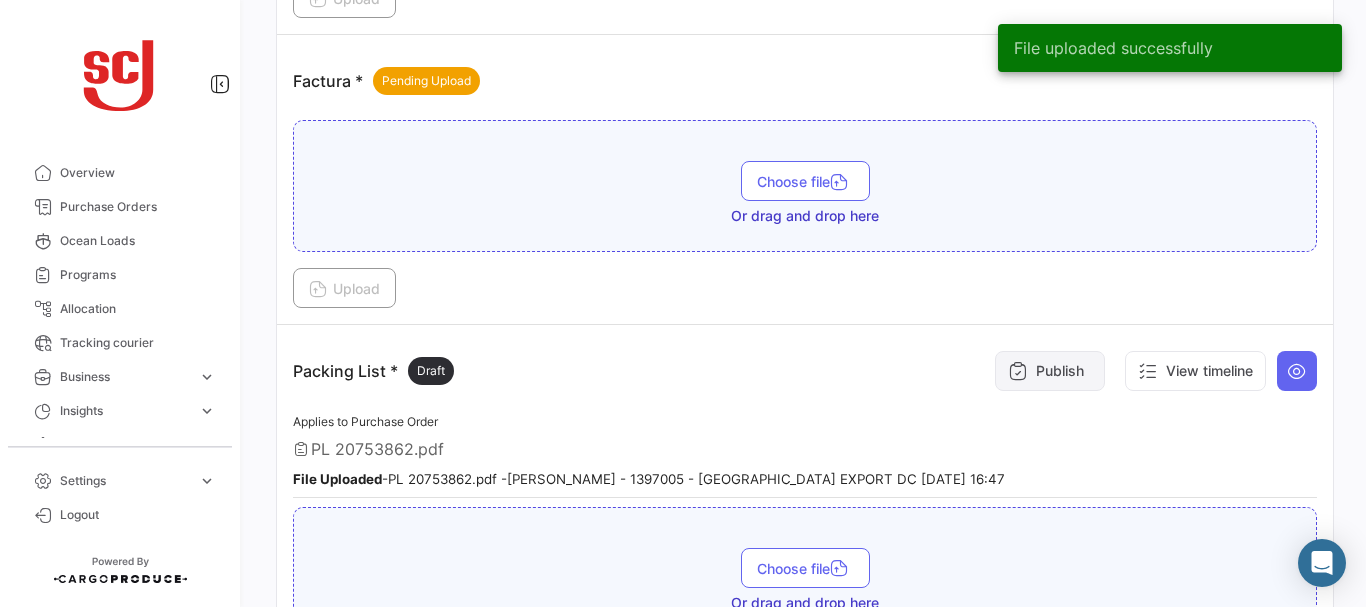 click on "Publish" at bounding box center (1050, 371) 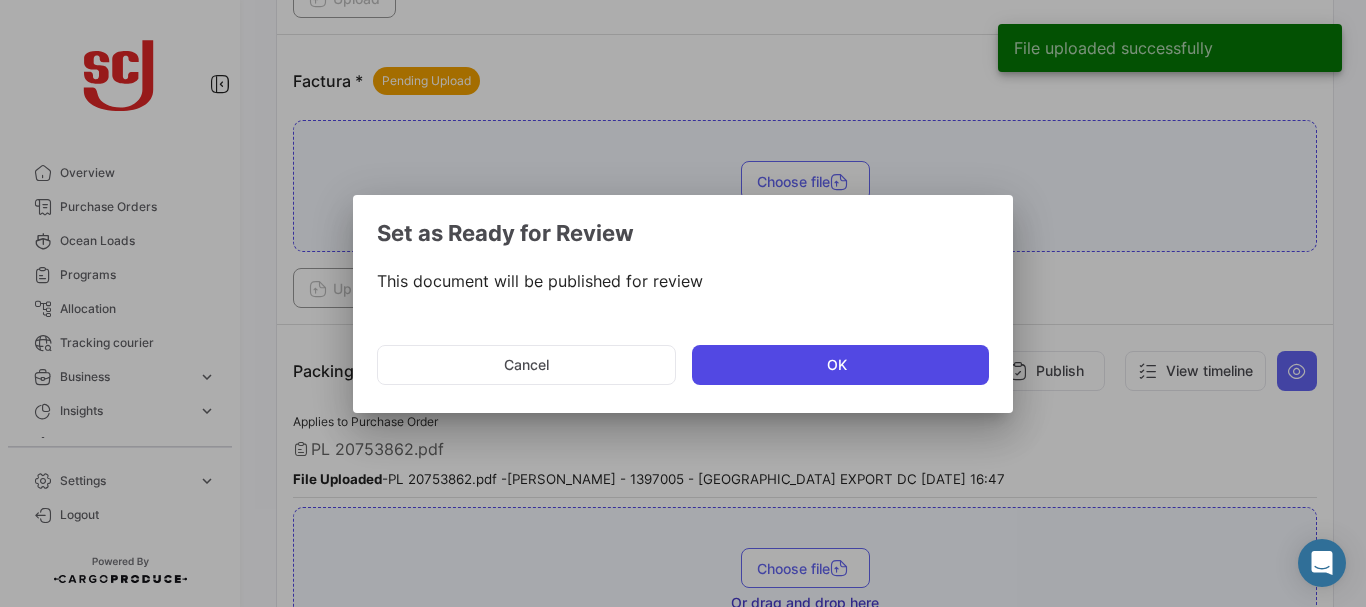 click on "OK" 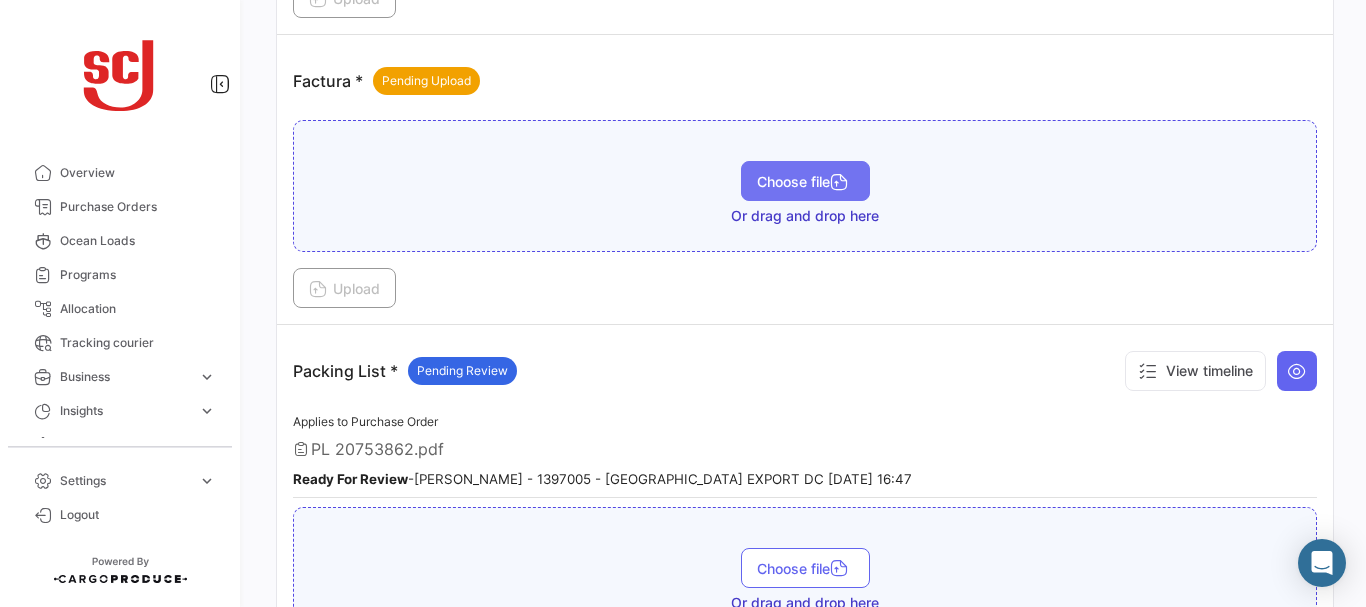 click on "Choose file" at bounding box center (805, 181) 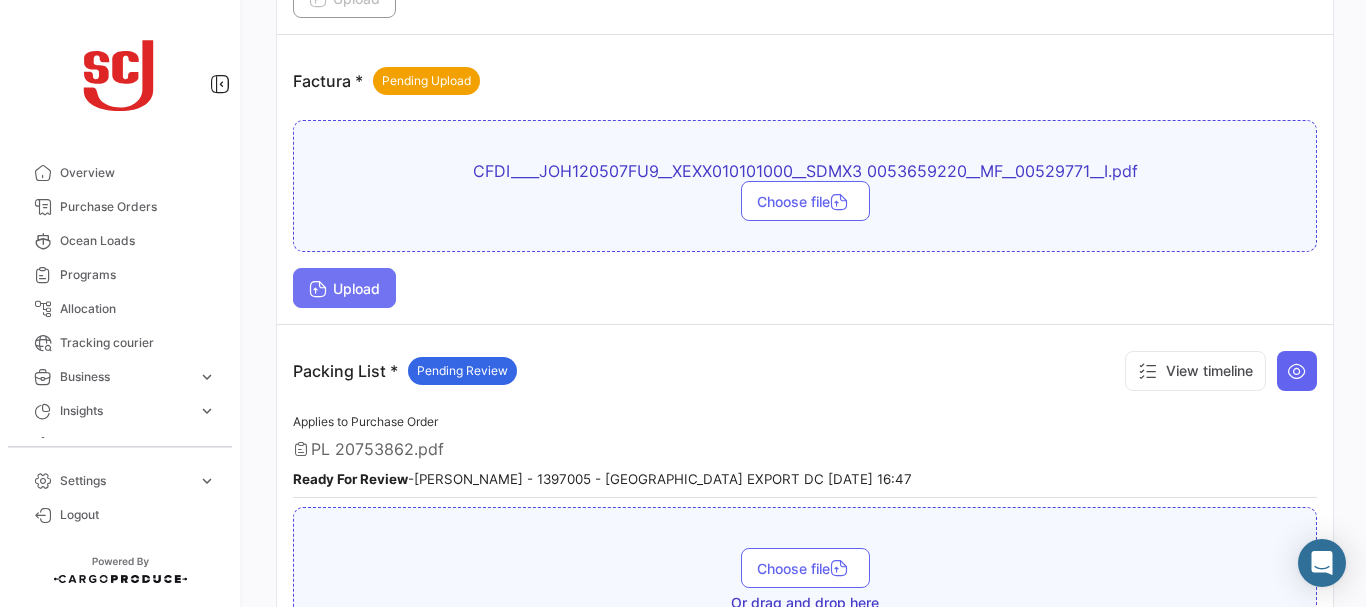click on "Upload" at bounding box center (344, 288) 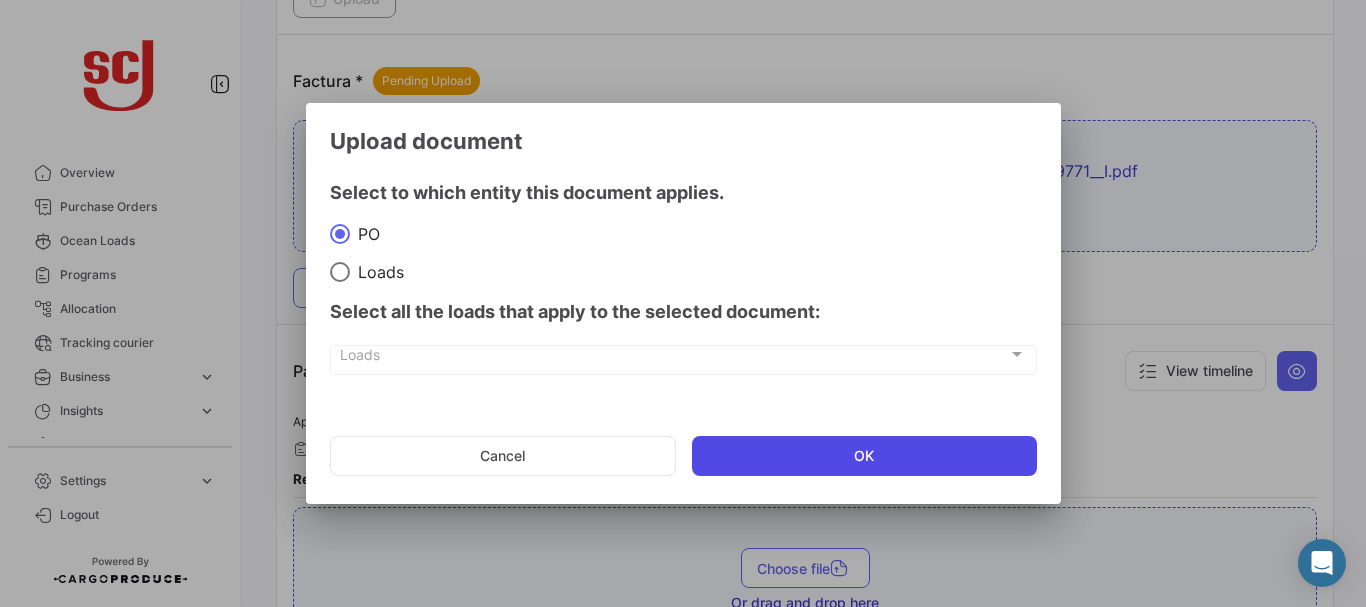 click on "OK" 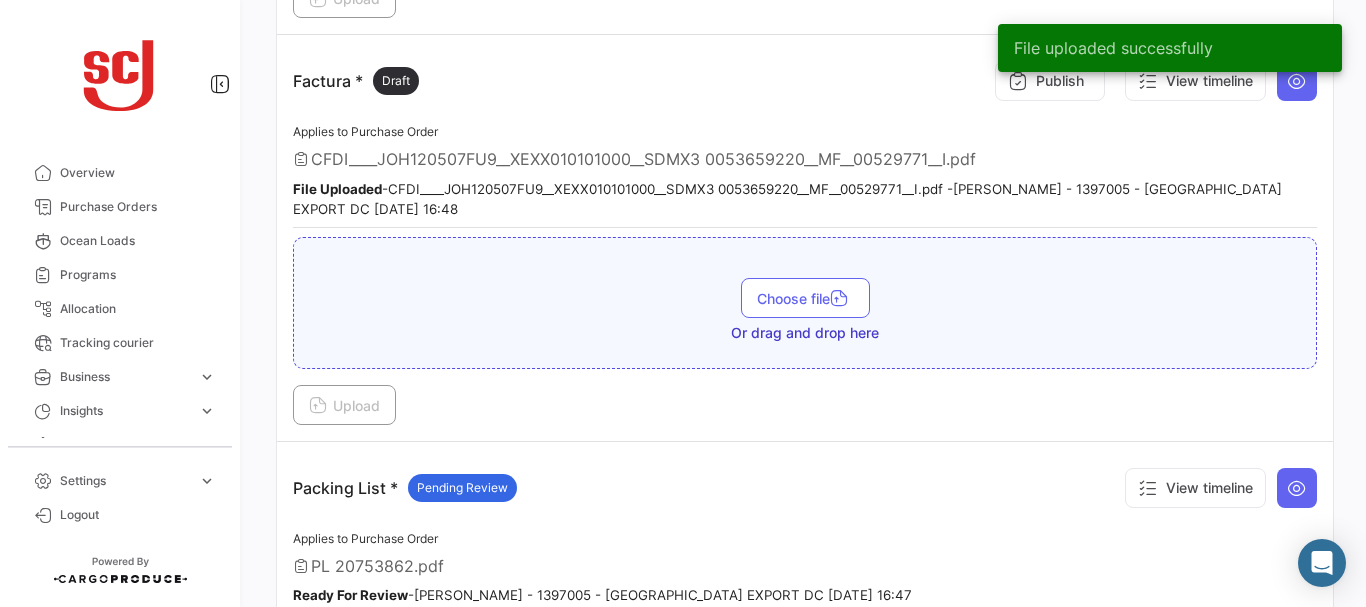 click on "File uploaded successfully" at bounding box center (1170, 48) 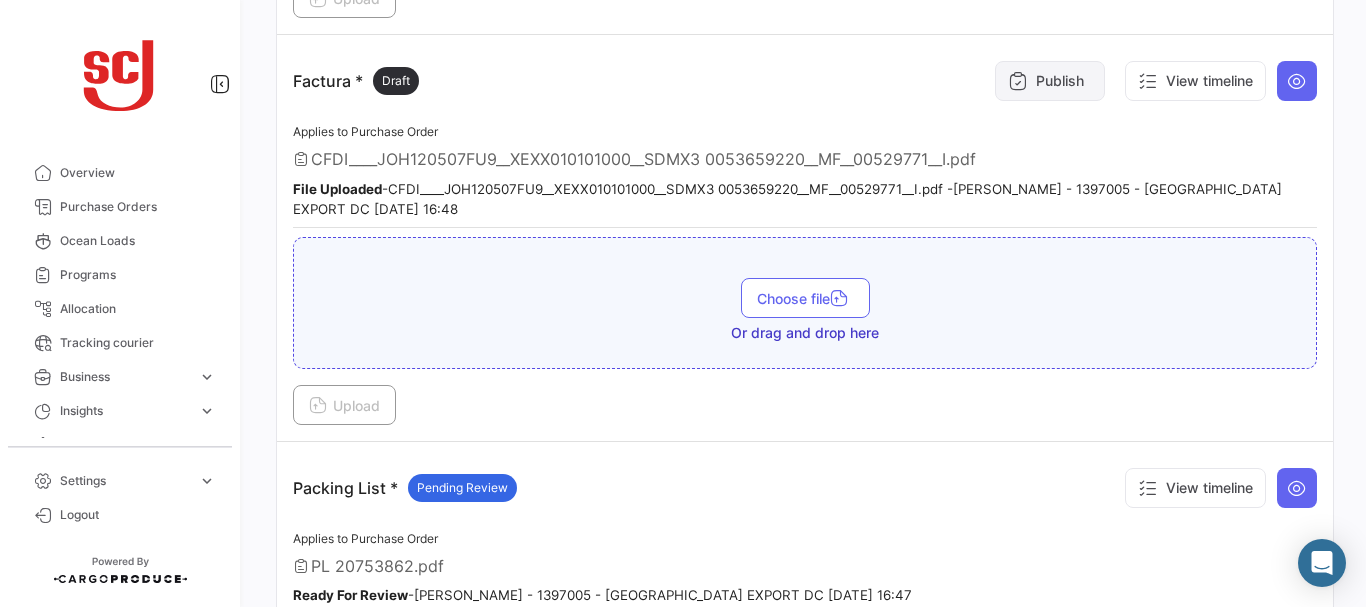 click on "Publish" at bounding box center [1050, 81] 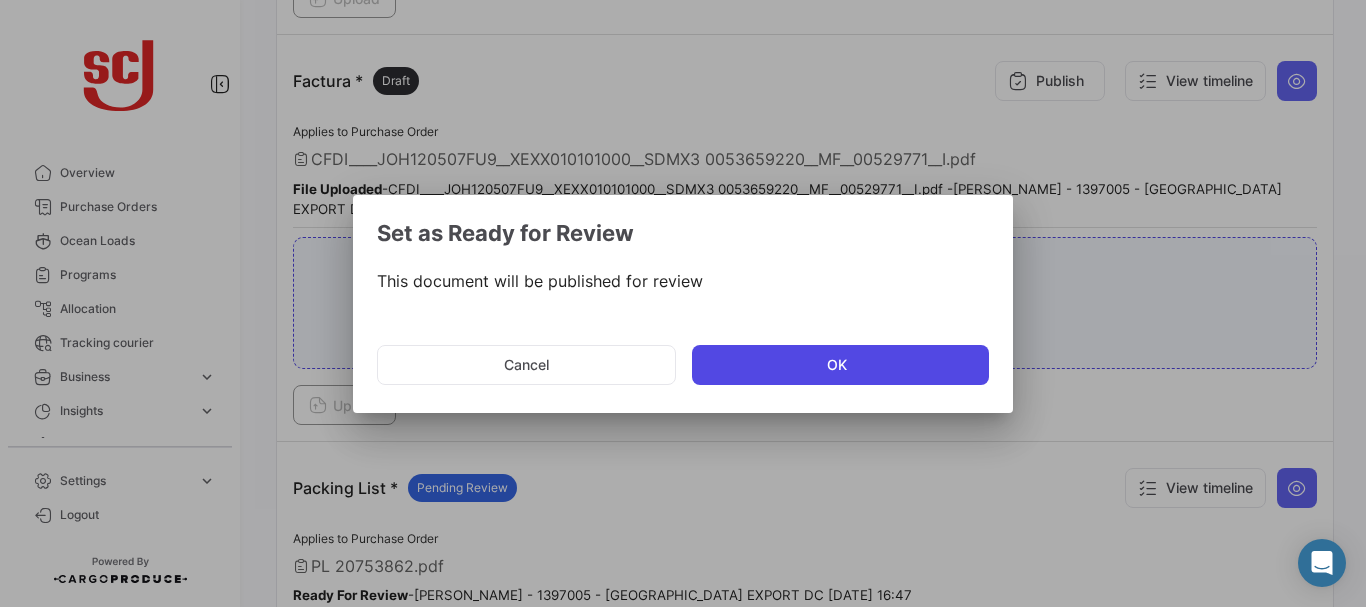 click on "OK" 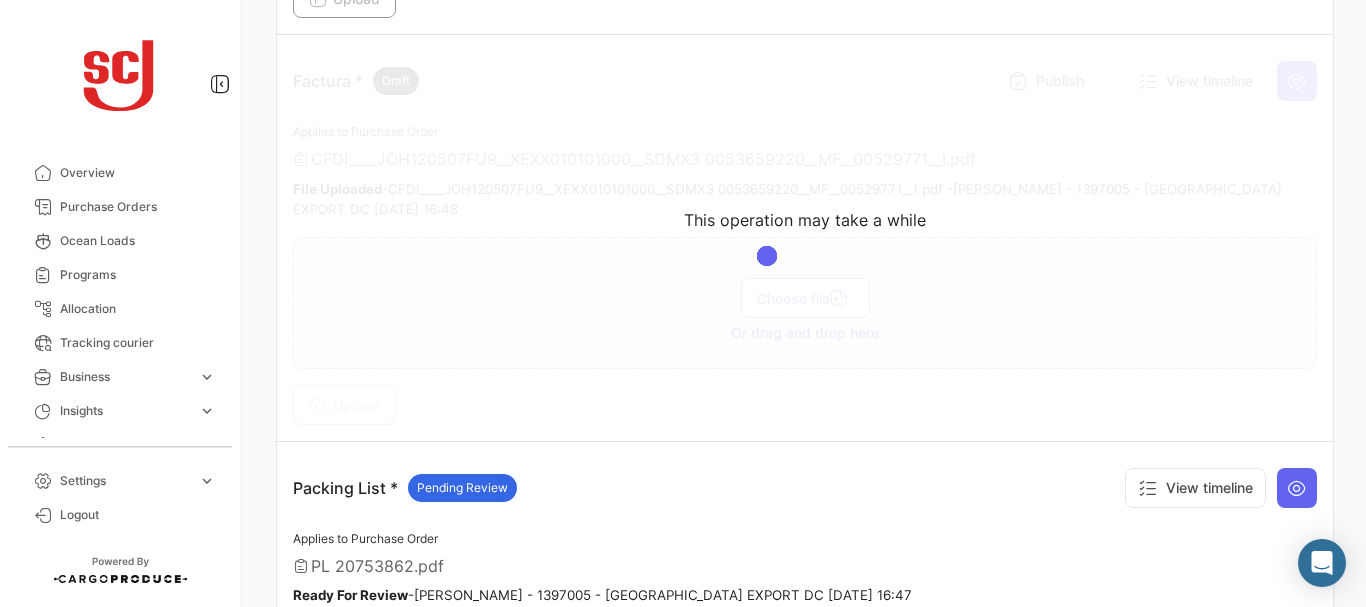 drag, startPoint x: 1355, startPoint y: 330, endPoint x: 1363, endPoint y: 312, distance: 19.697716 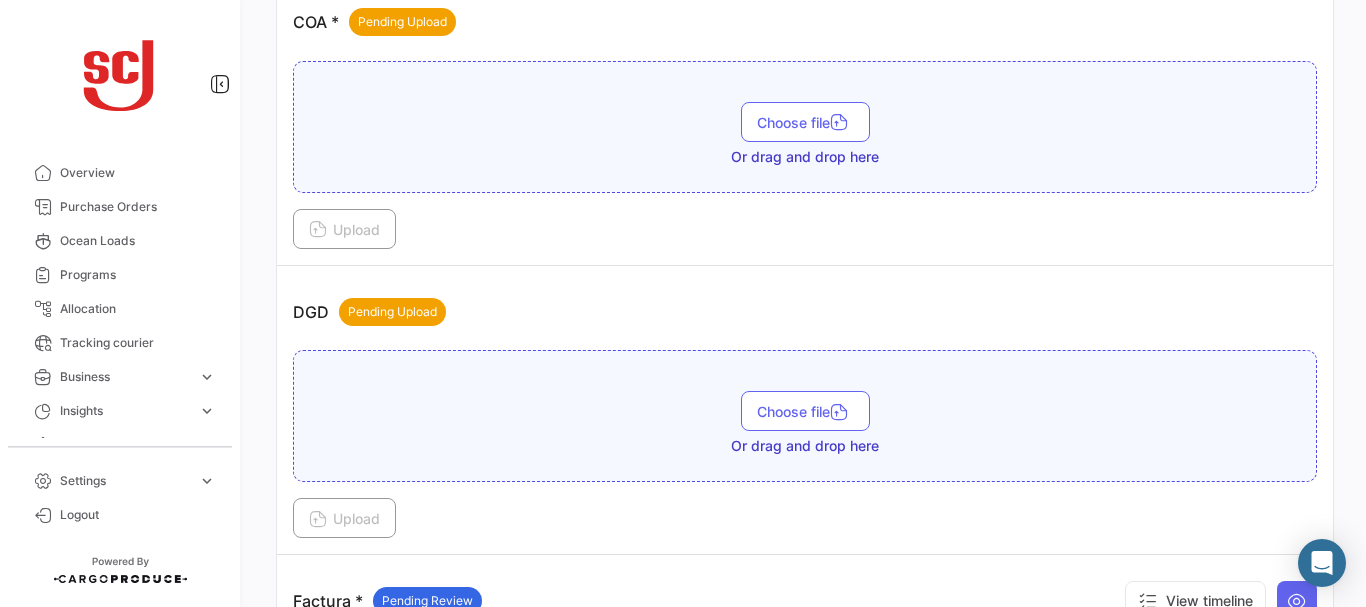 scroll, scrollTop: 1131, scrollLeft: 0, axis: vertical 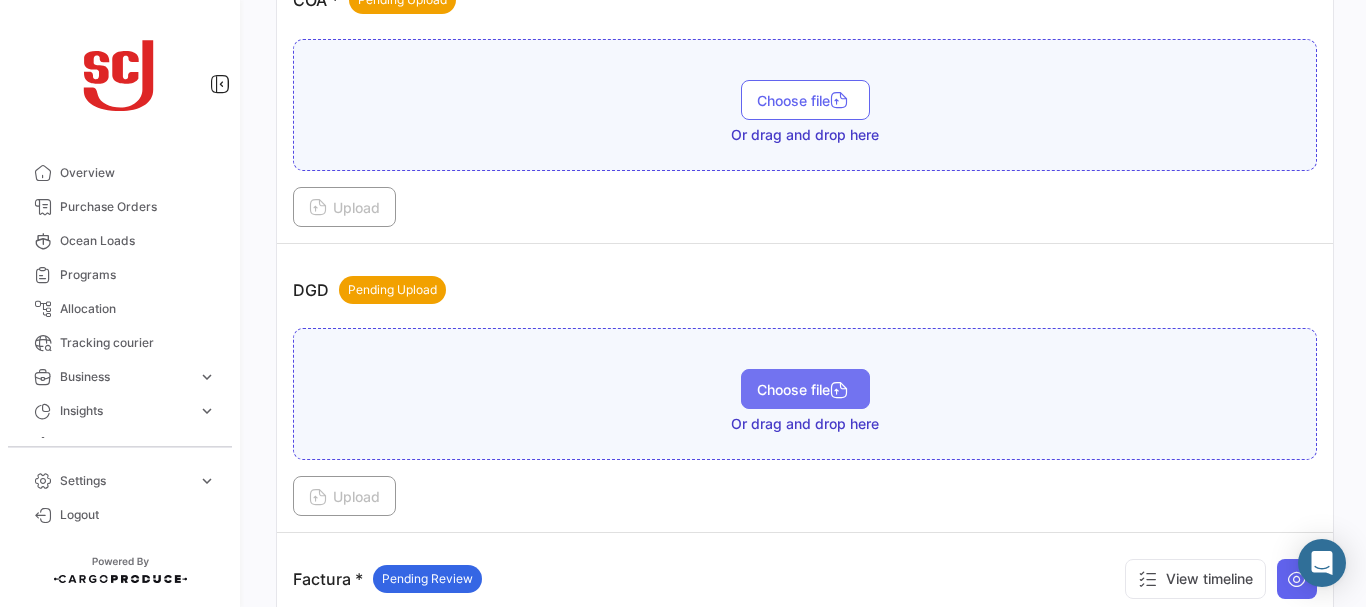 click on "Choose file" at bounding box center [805, 389] 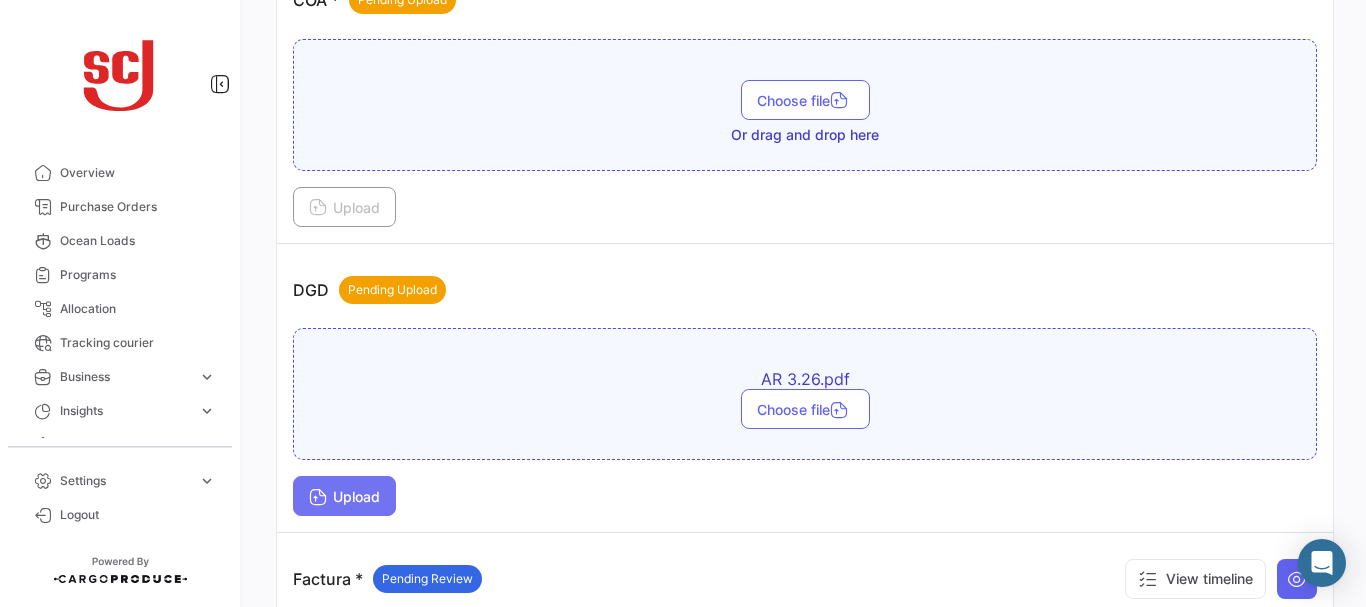 click on "Upload" at bounding box center [344, 496] 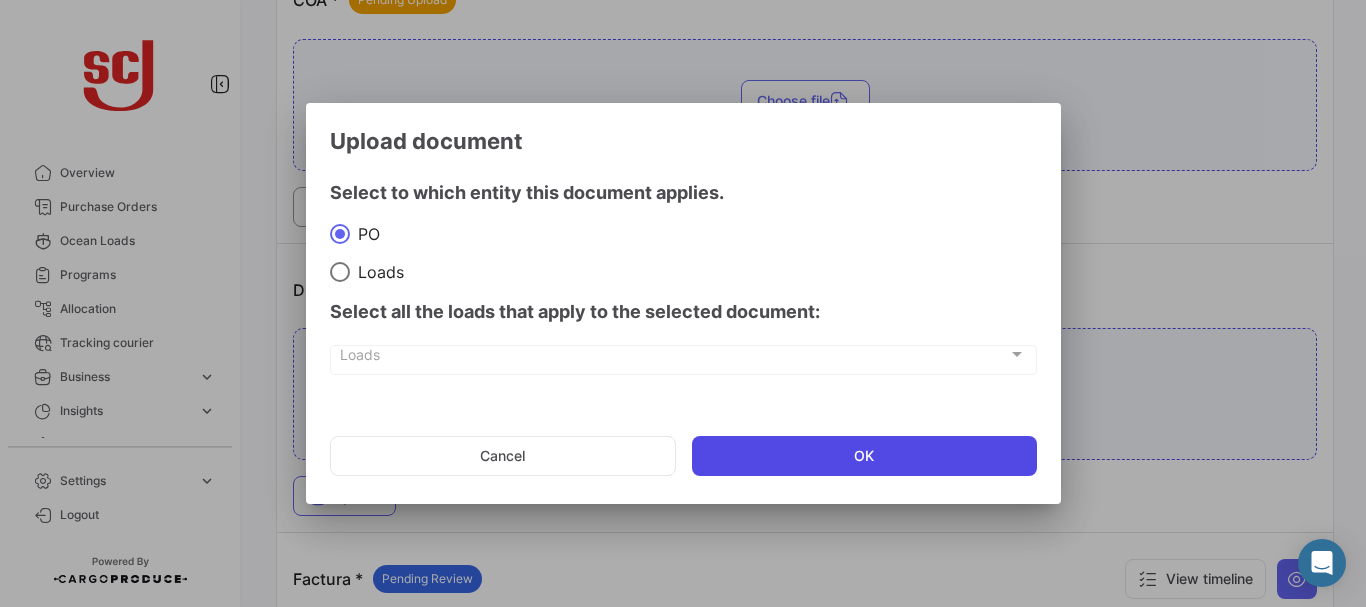 click on "OK" 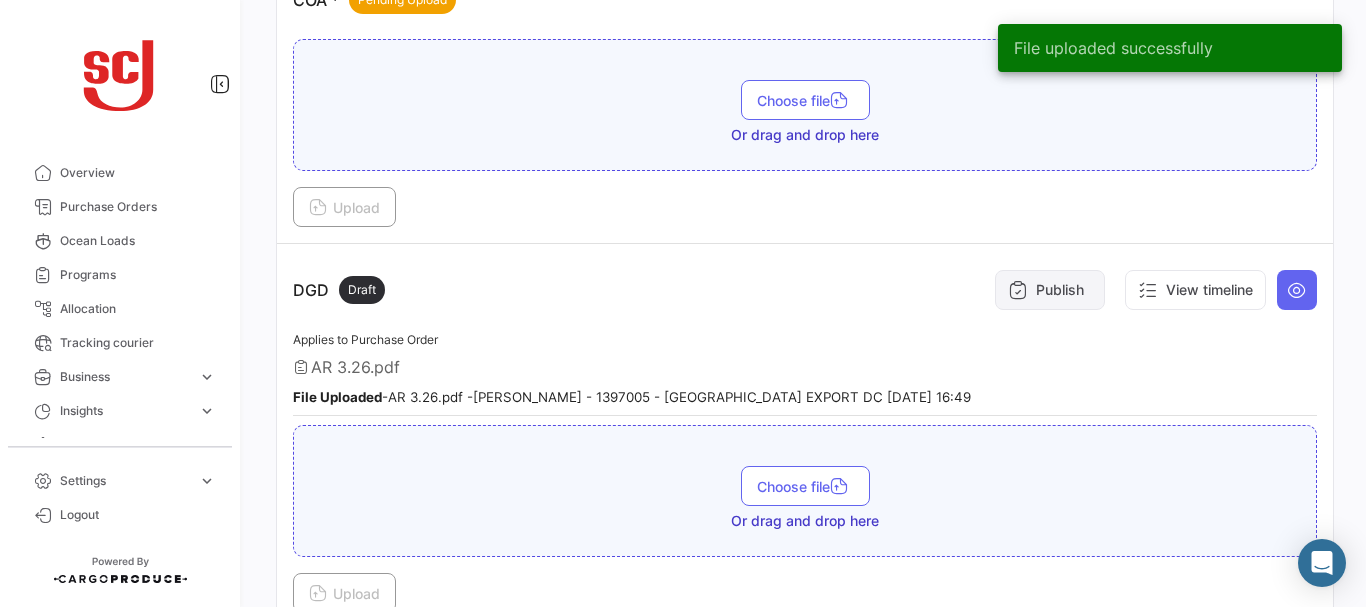 click on "Publish" at bounding box center (1050, 290) 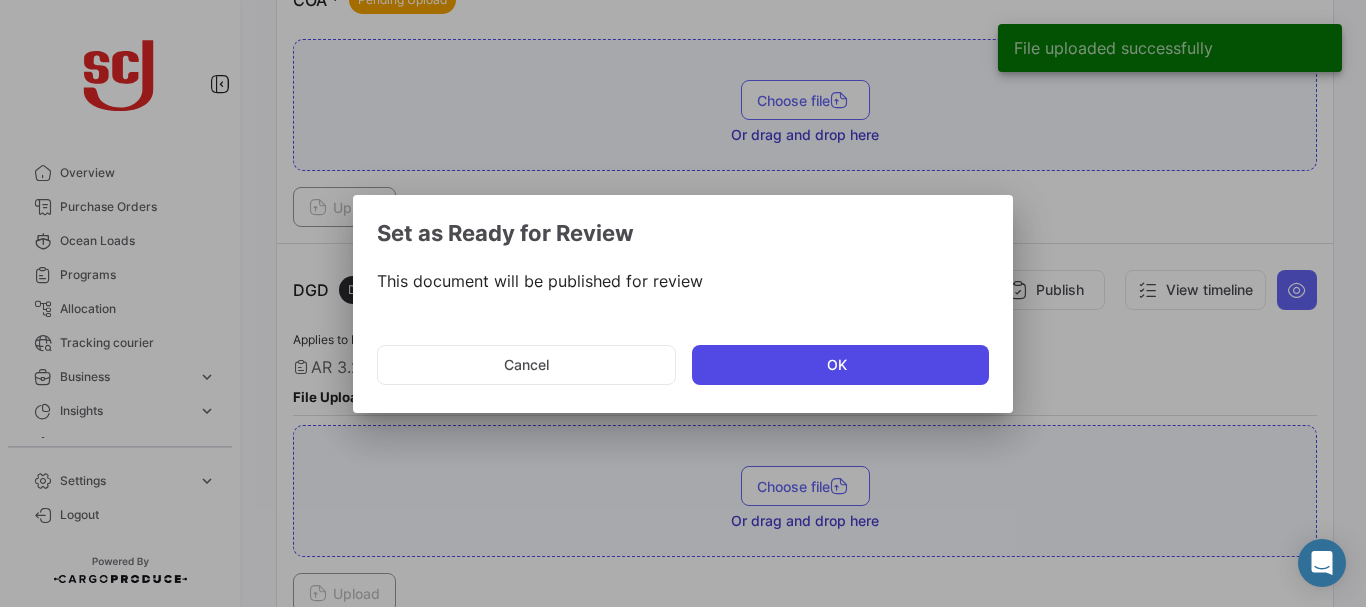click on "OK" 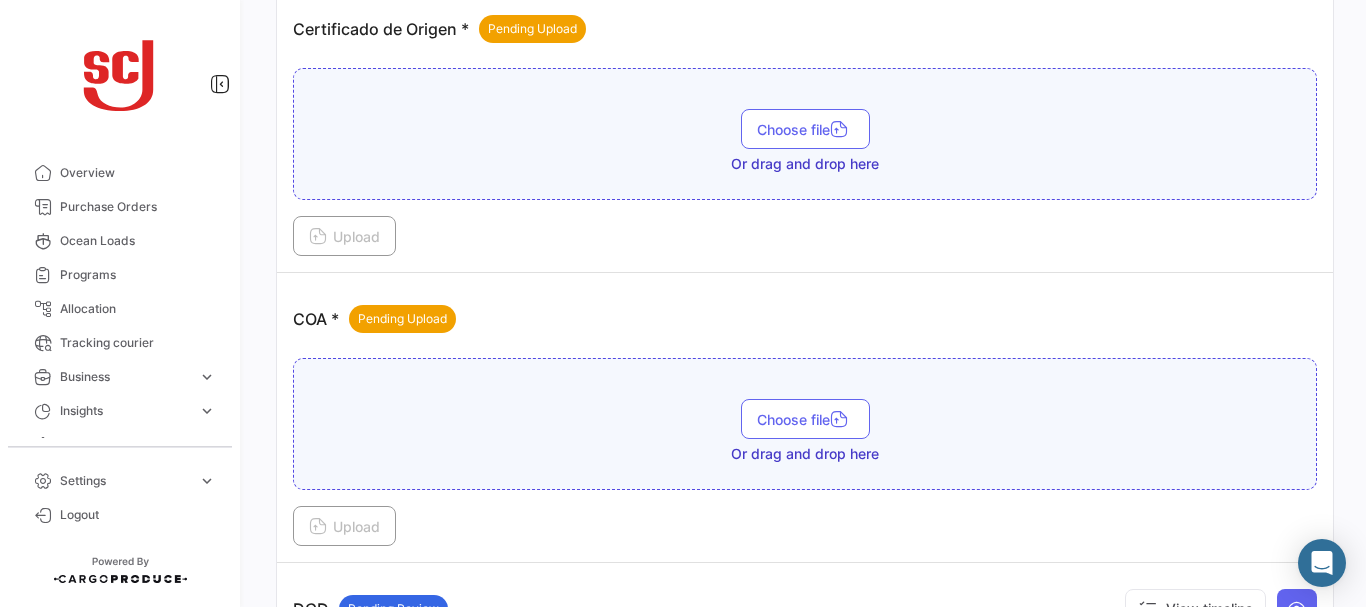 scroll, scrollTop: 806, scrollLeft: 0, axis: vertical 